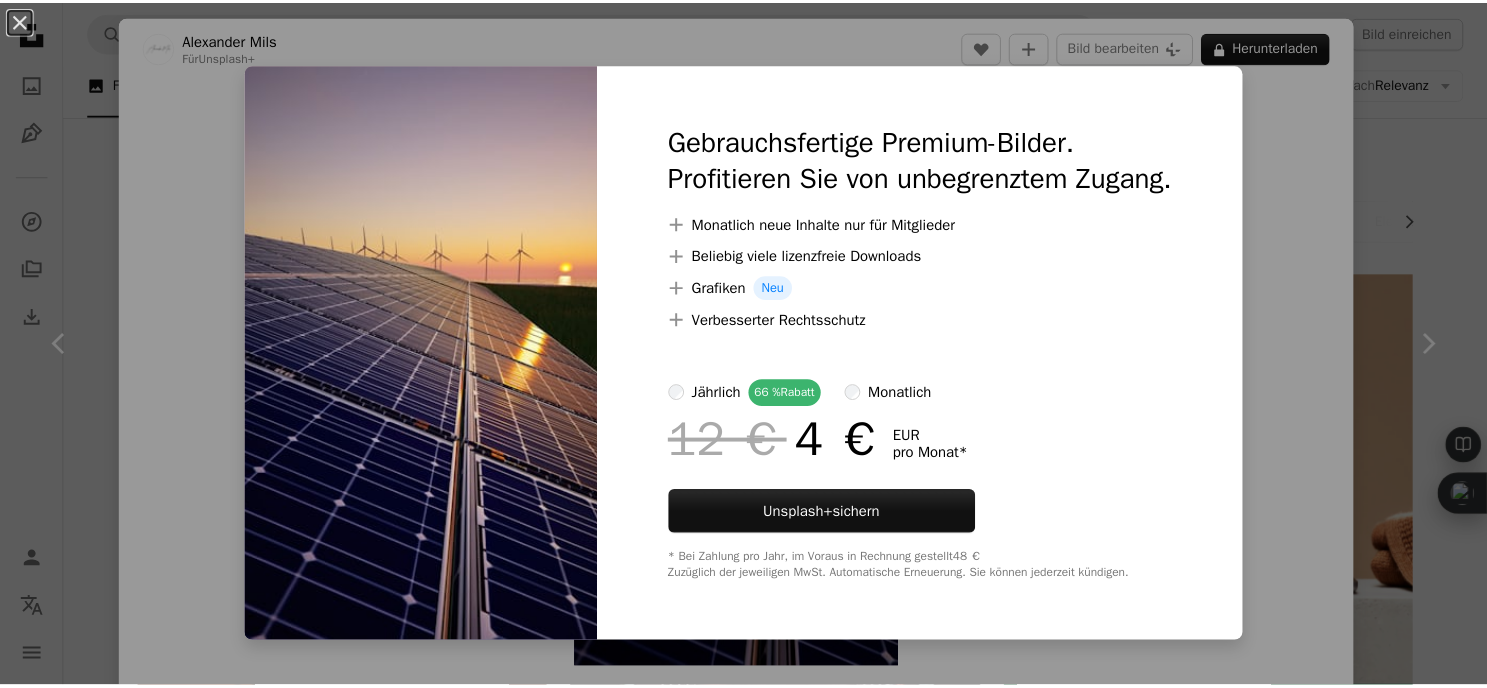 scroll, scrollTop: 1400, scrollLeft: 0, axis: vertical 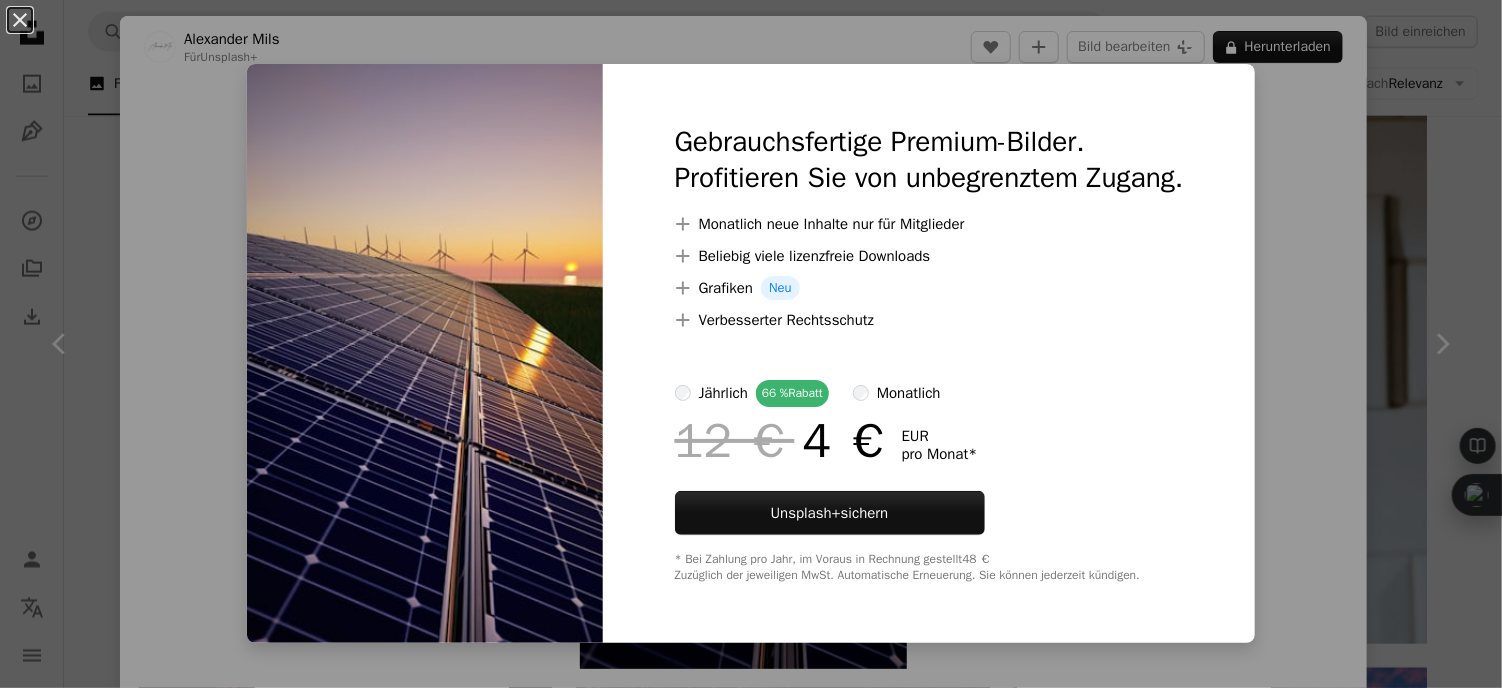 click on "monatlich" at bounding box center (897, 393) 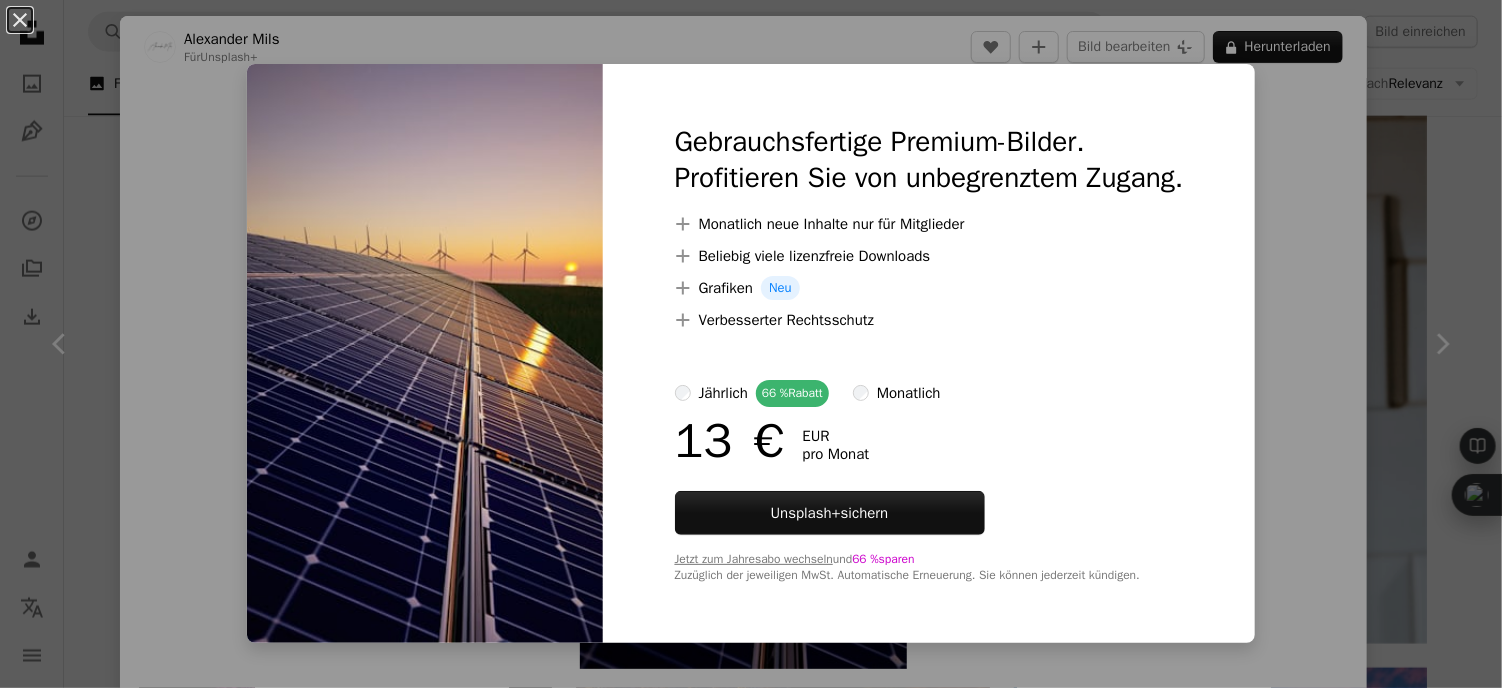 click on "An X shape Gebrauchsfertige Premium-Bilder. Profitieren Sie von unbegrenztem Zugang. A plus sign Monatlich neue Inhalte nur für Mitglieder A plus sign Beliebig viele lizenzfreie Downloads A plus sign Grafiken  Neu A plus sign Verbesserter Rechtsschutz jährlich 66 %  Rabatt monatlich 13 € EUR pro Monat Unsplash+  sichern Jetzt zum Jahresabo wechseln  und  66 %  sparen Zuzüglich der jeweiligen MwSt. Automatische Erneuerung. Sie können jederzeit kündigen." at bounding box center (751, 344) 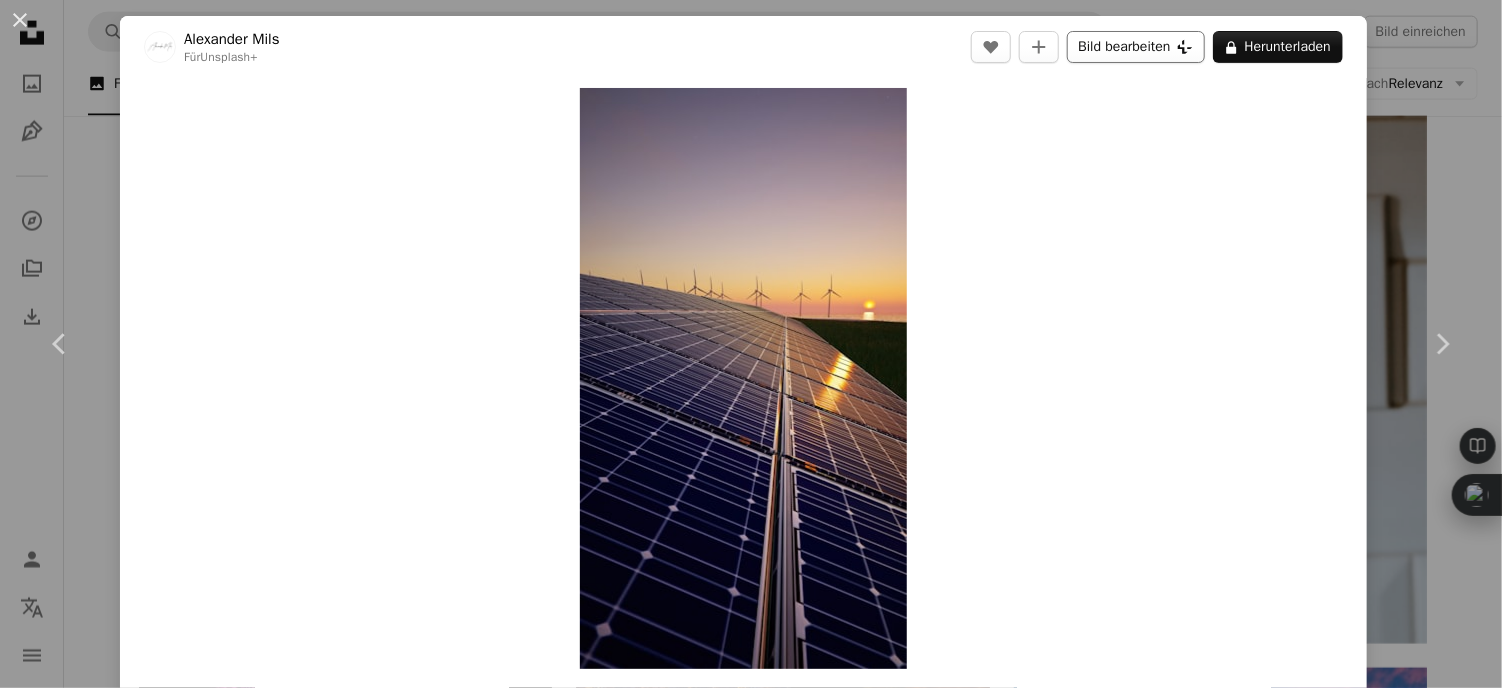 click on "Bild bearbeiten   Plus sign for Unsplash+" at bounding box center (1135, 47) 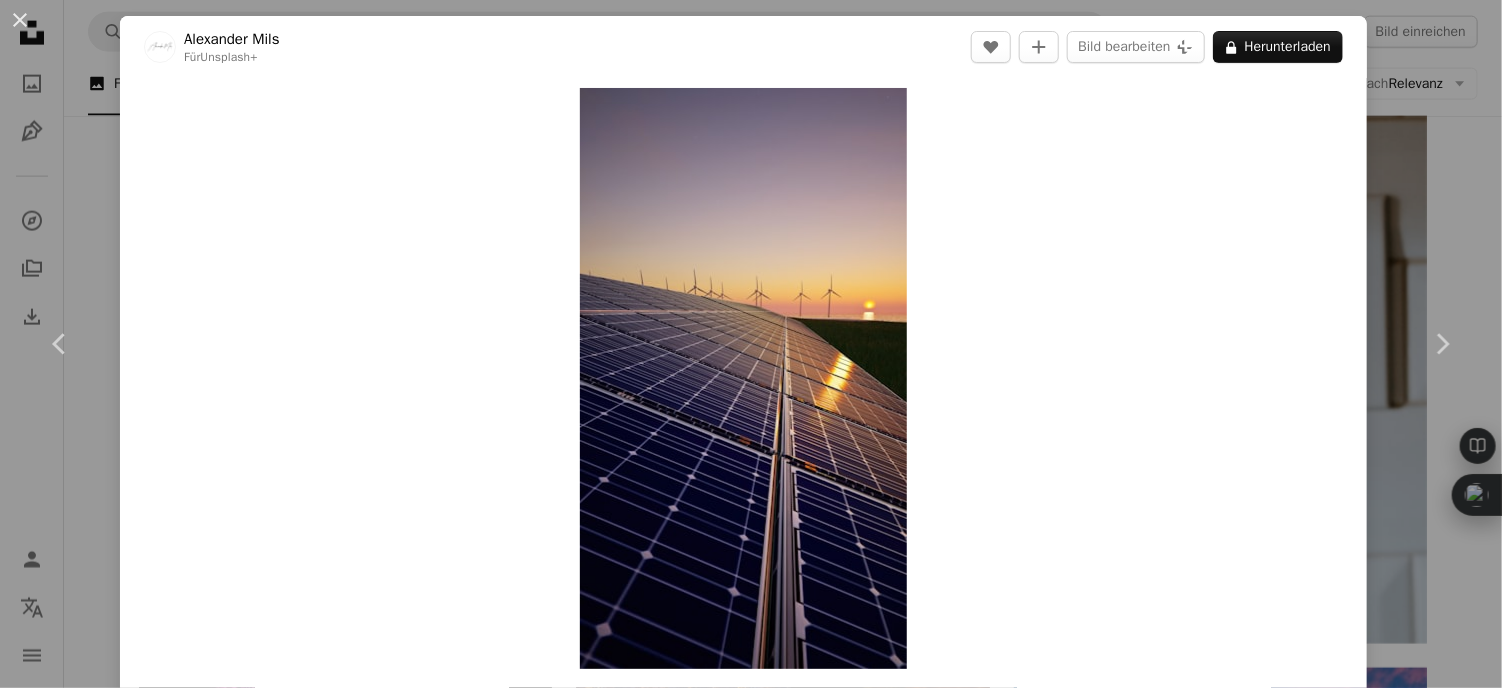 click on "An X shape Gebrauchsfertige Premium-Bilder. Profitieren Sie von unbegrenztem Zugang. A plus sign Monatlich neue Inhalte nur für Mitglieder A plus sign Beliebig viele lizenzfreie Downloads A plus sign Grafiken  Neu A plus sign Verbesserter Rechtsschutz jährlich 66 %  Rabatt monatlich 12 €   4 € EUR pro Monat * Unsplash+  sichern * Bei Zahlung pro Jahr, im Voraus in Rechnung gestellt  48 € Zuzüglich der jeweiligen MwSt. Automatische Erneuerung. Sie können jederzeit kündigen." at bounding box center [751, 3943] 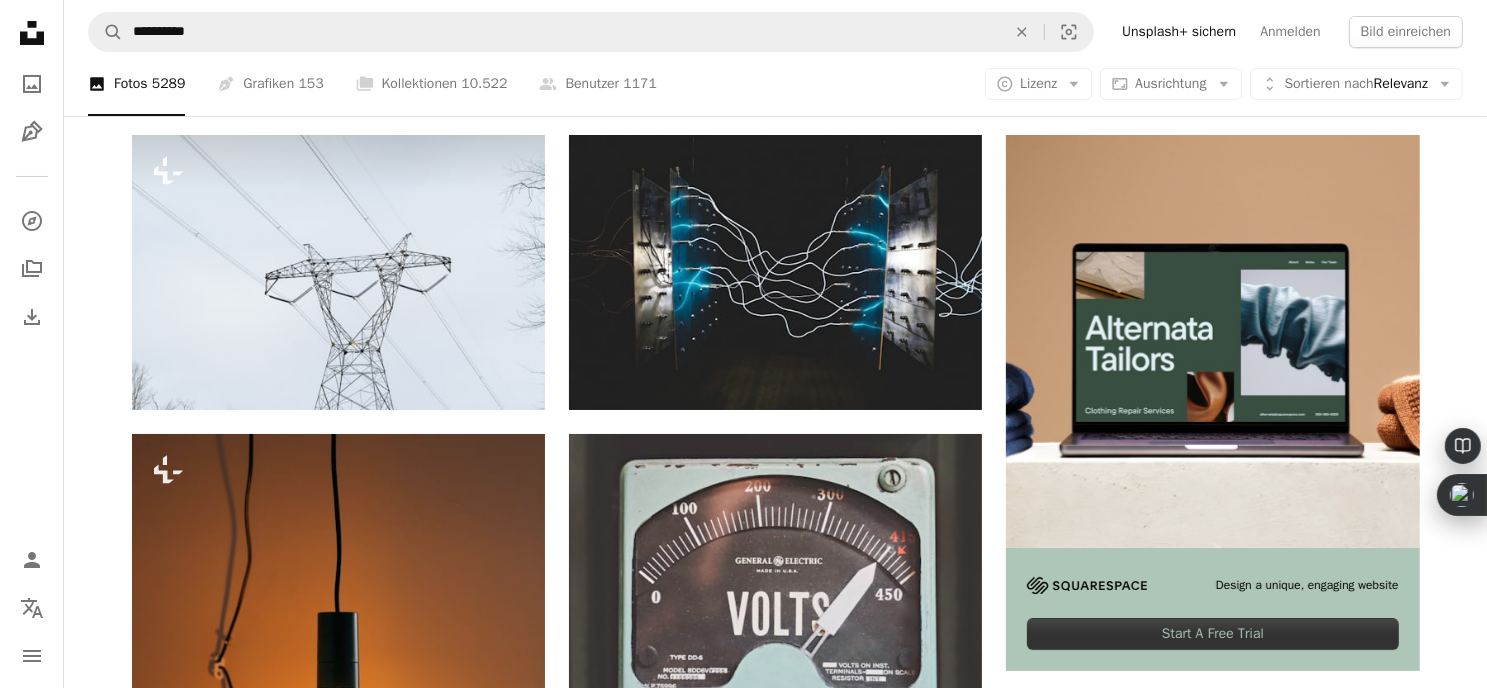 scroll, scrollTop: 0, scrollLeft: 0, axis: both 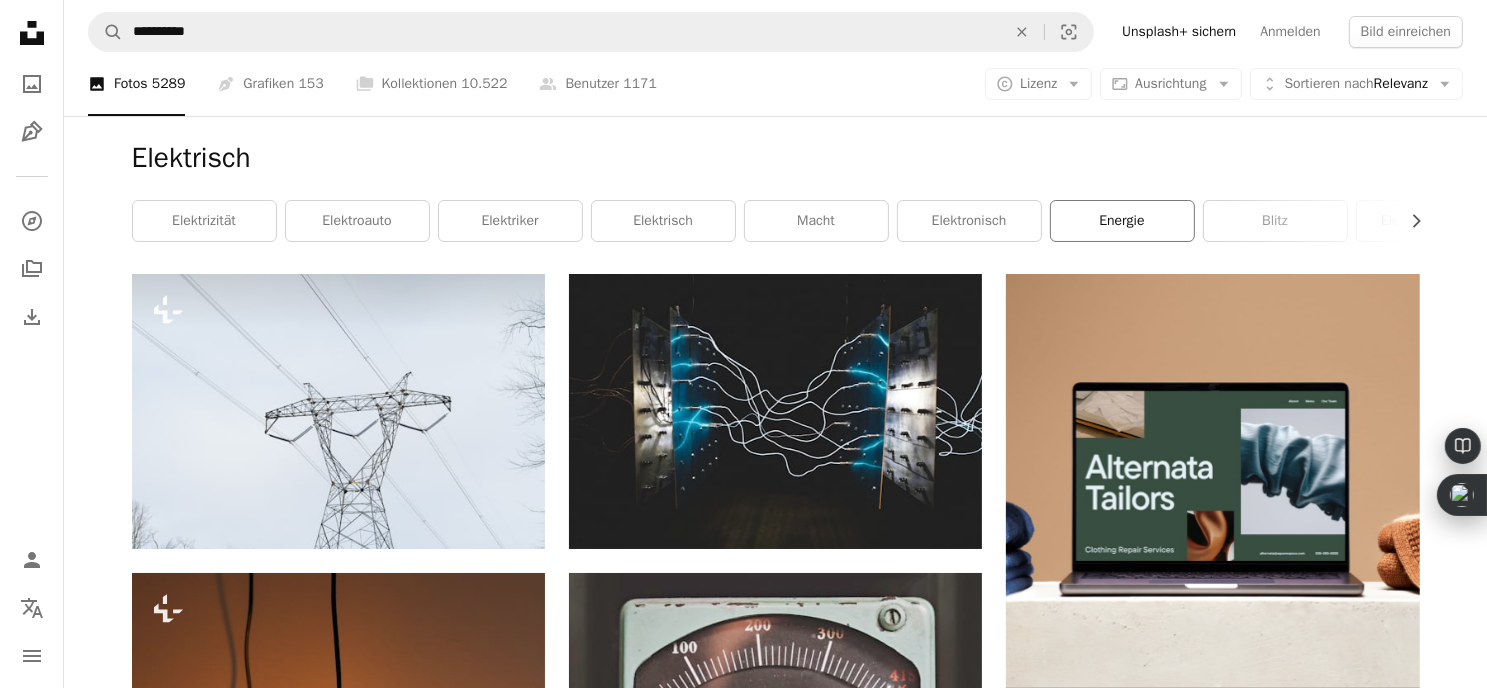 click on "Energie" at bounding box center [1122, 221] 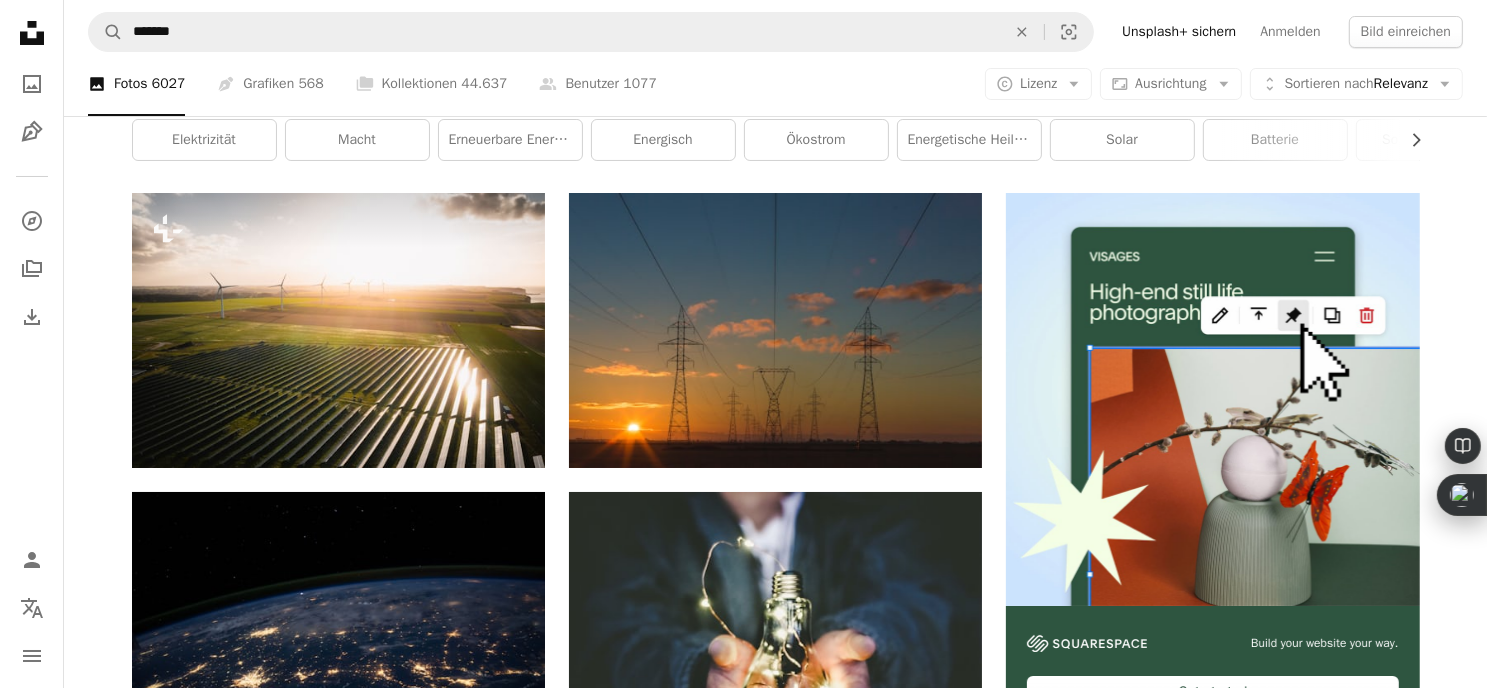 scroll, scrollTop: 0, scrollLeft: 0, axis: both 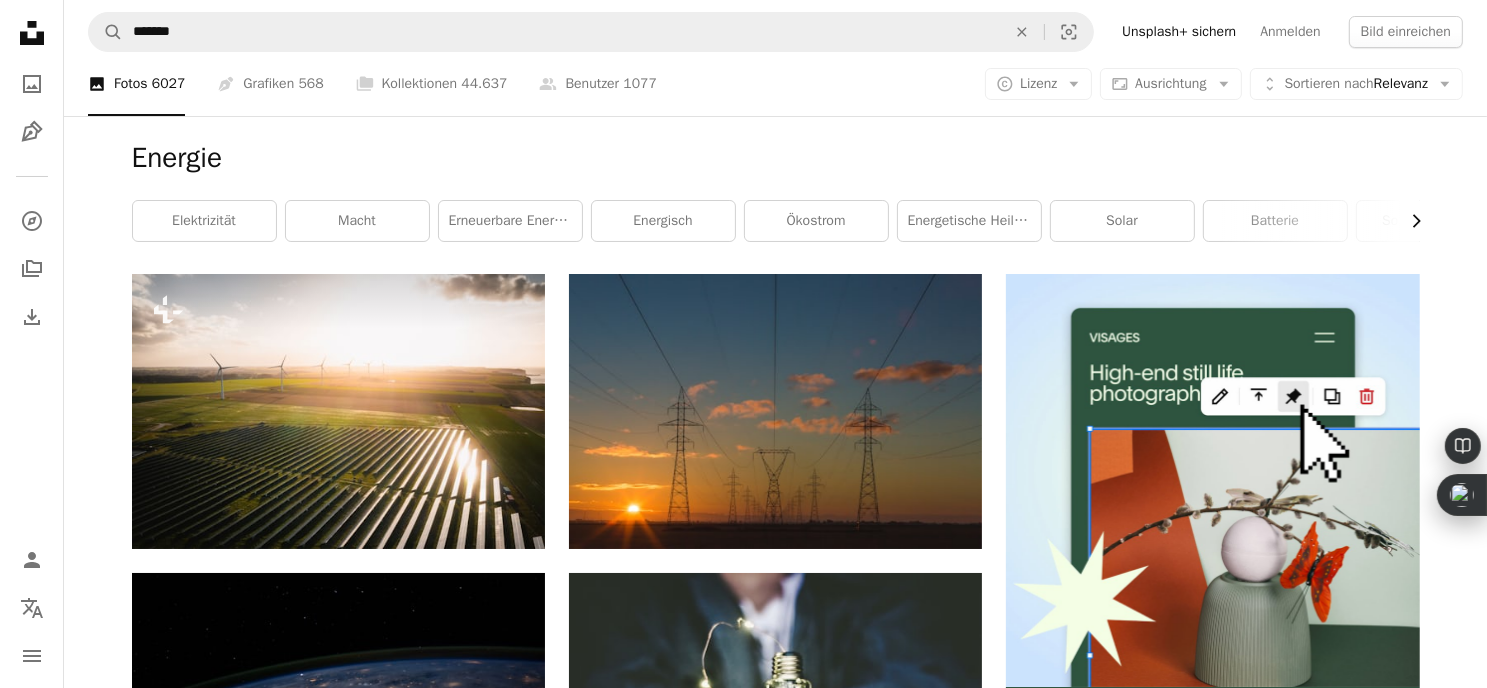 click on "Chevron right" 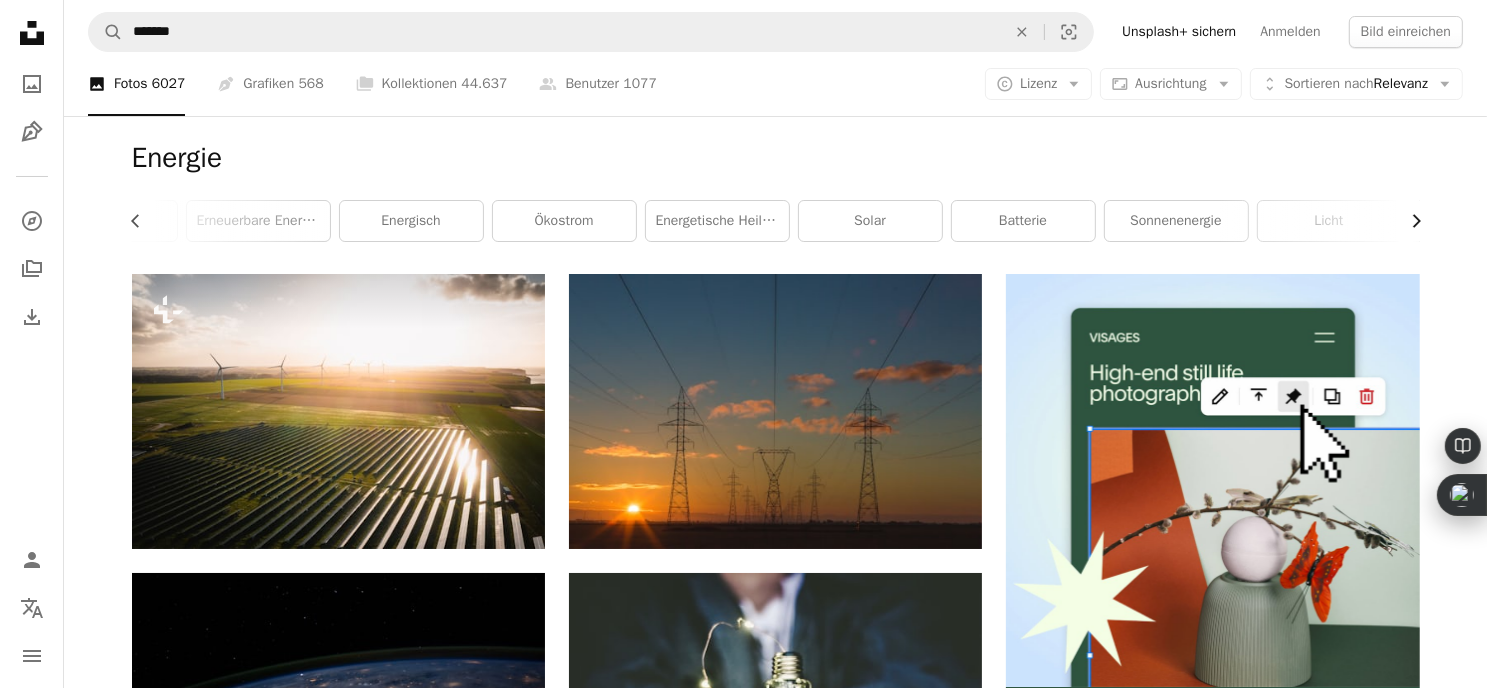 scroll, scrollTop: 0, scrollLeft: 300, axis: horizontal 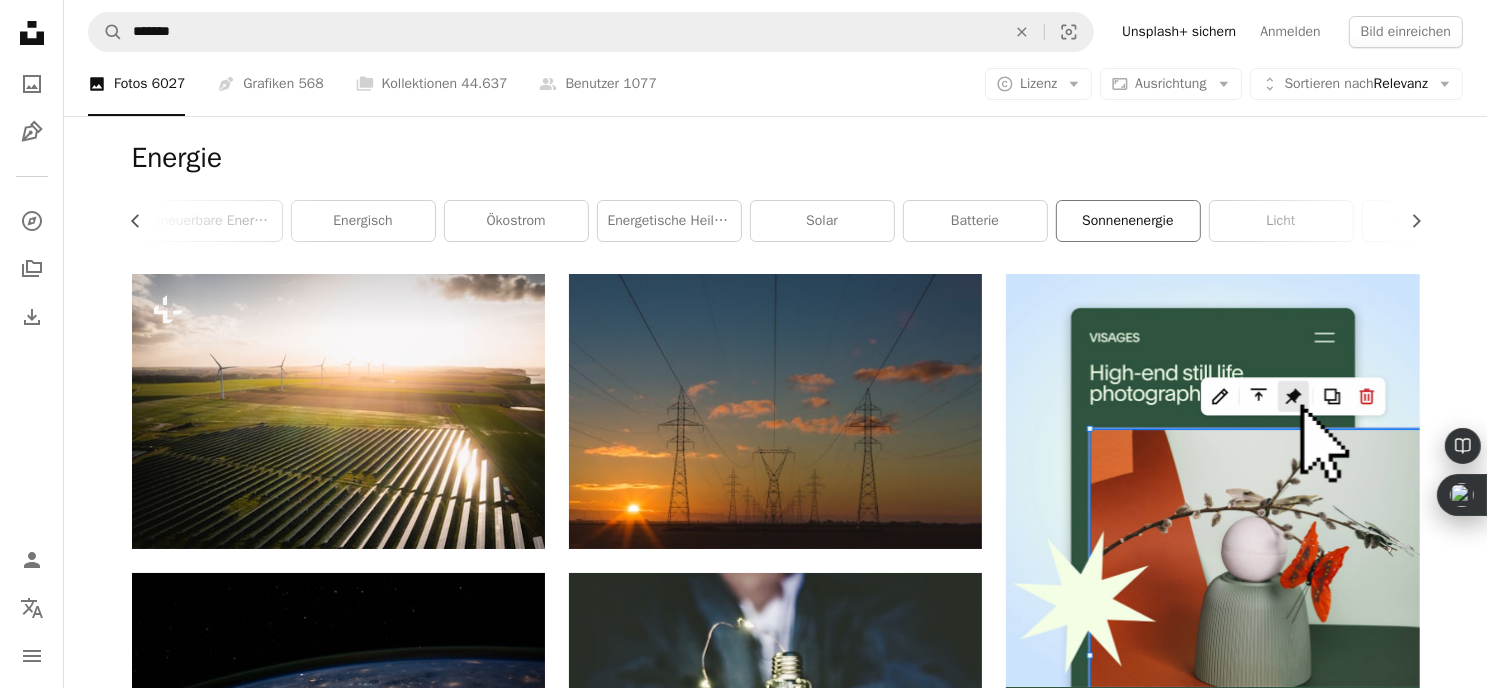 click on "Sonnenenergie" at bounding box center [1128, 221] 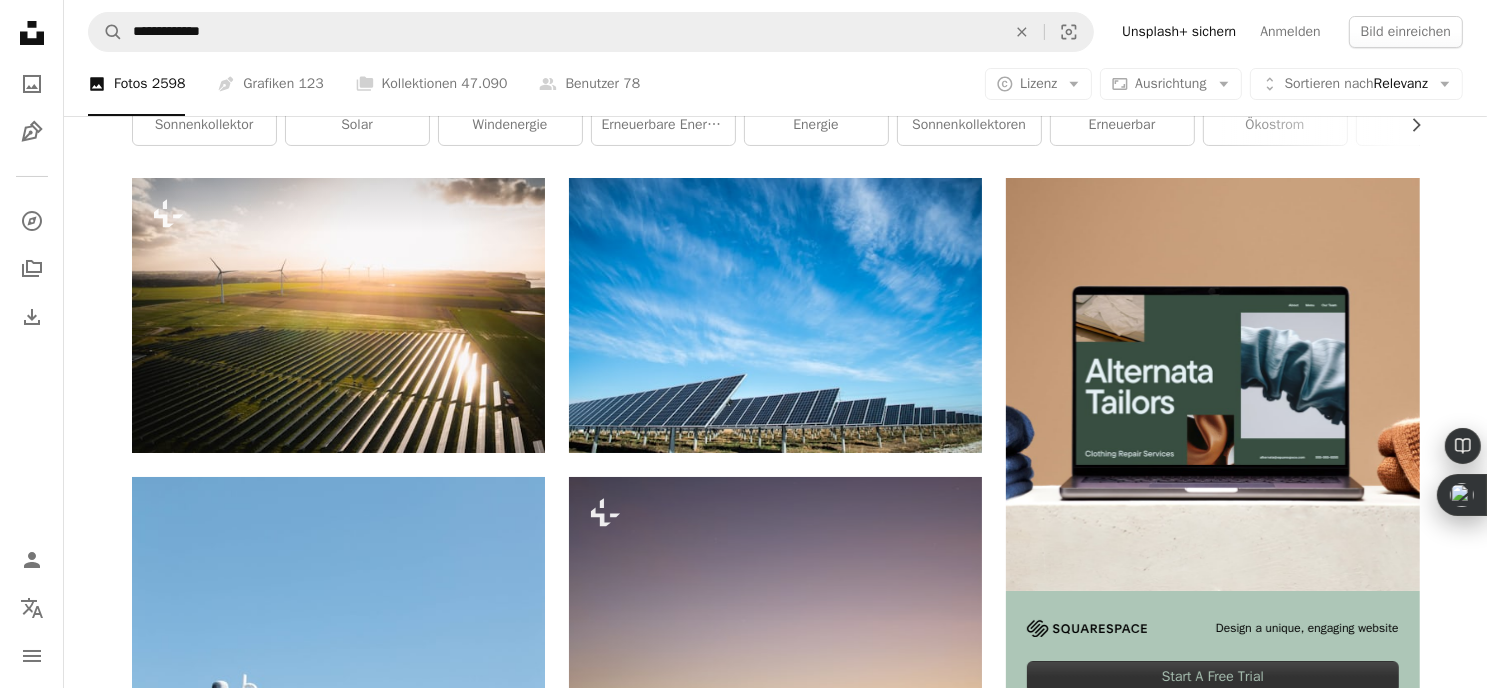 scroll, scrollTop: 0, scrollLeft: 0, axis: both 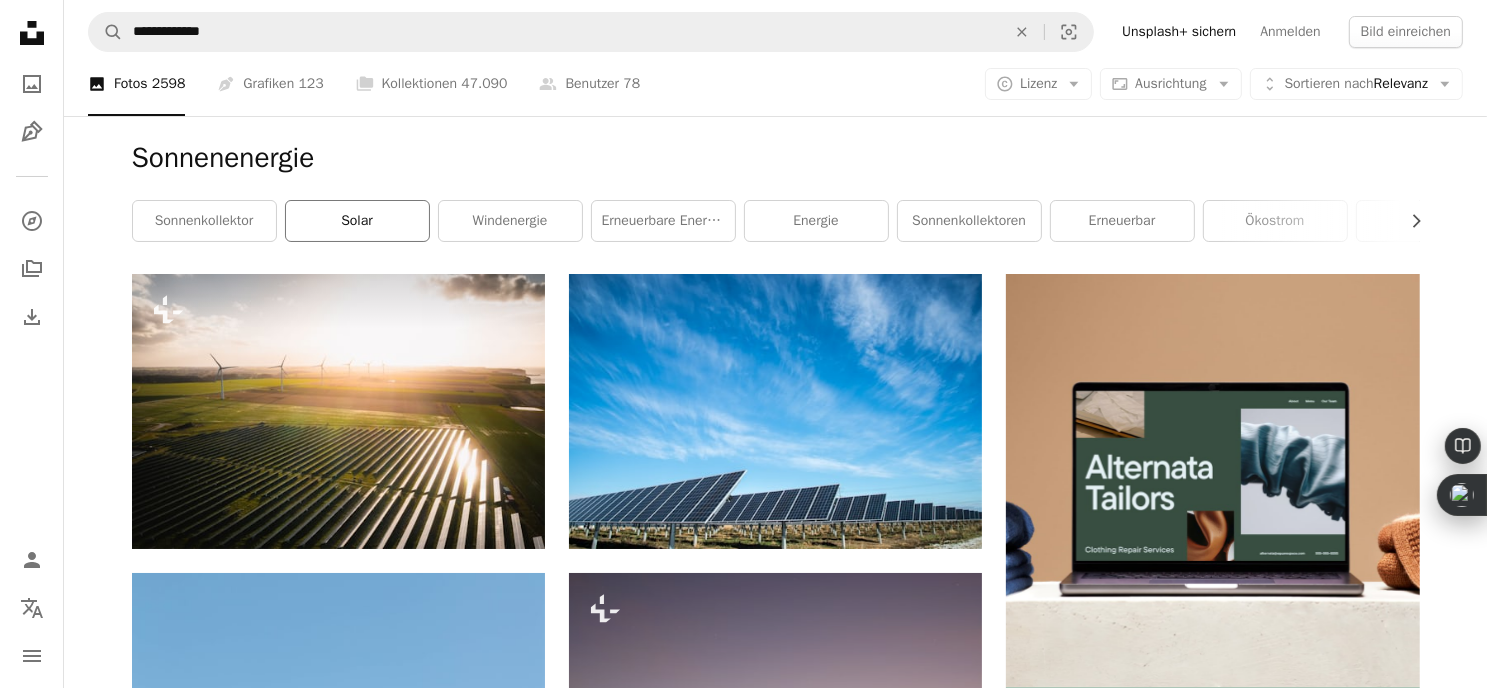 click on "solar" at bounding box center (357, 221) 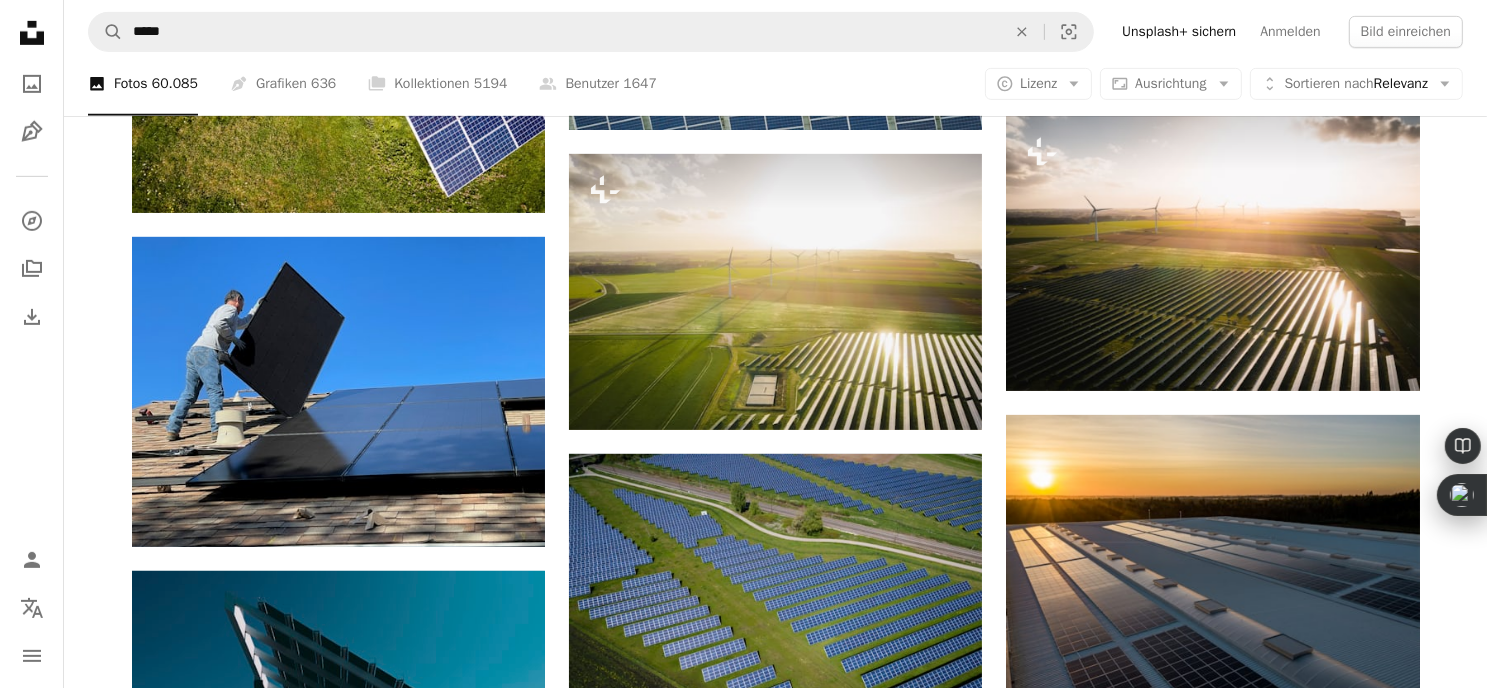 scroll, scrollTop: 1056, scrollLeft: 0, axis: vertical 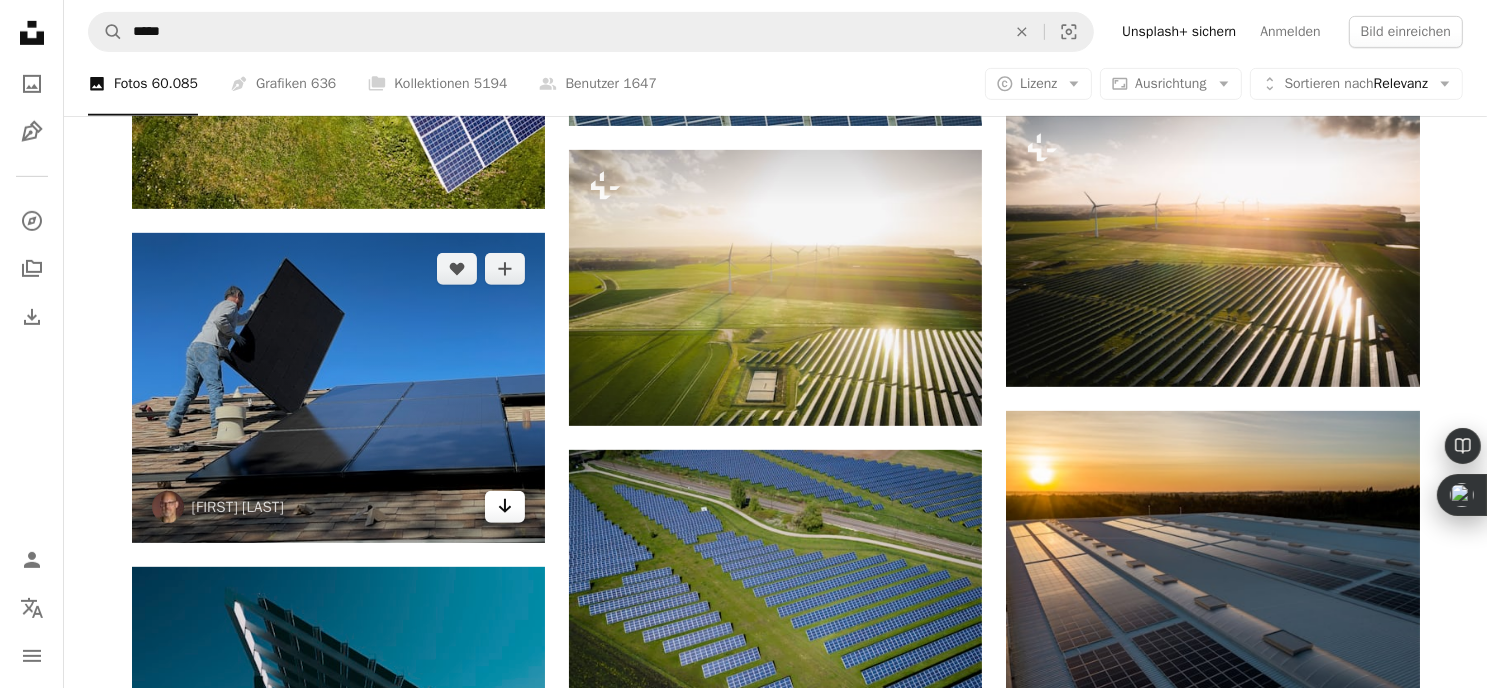 click 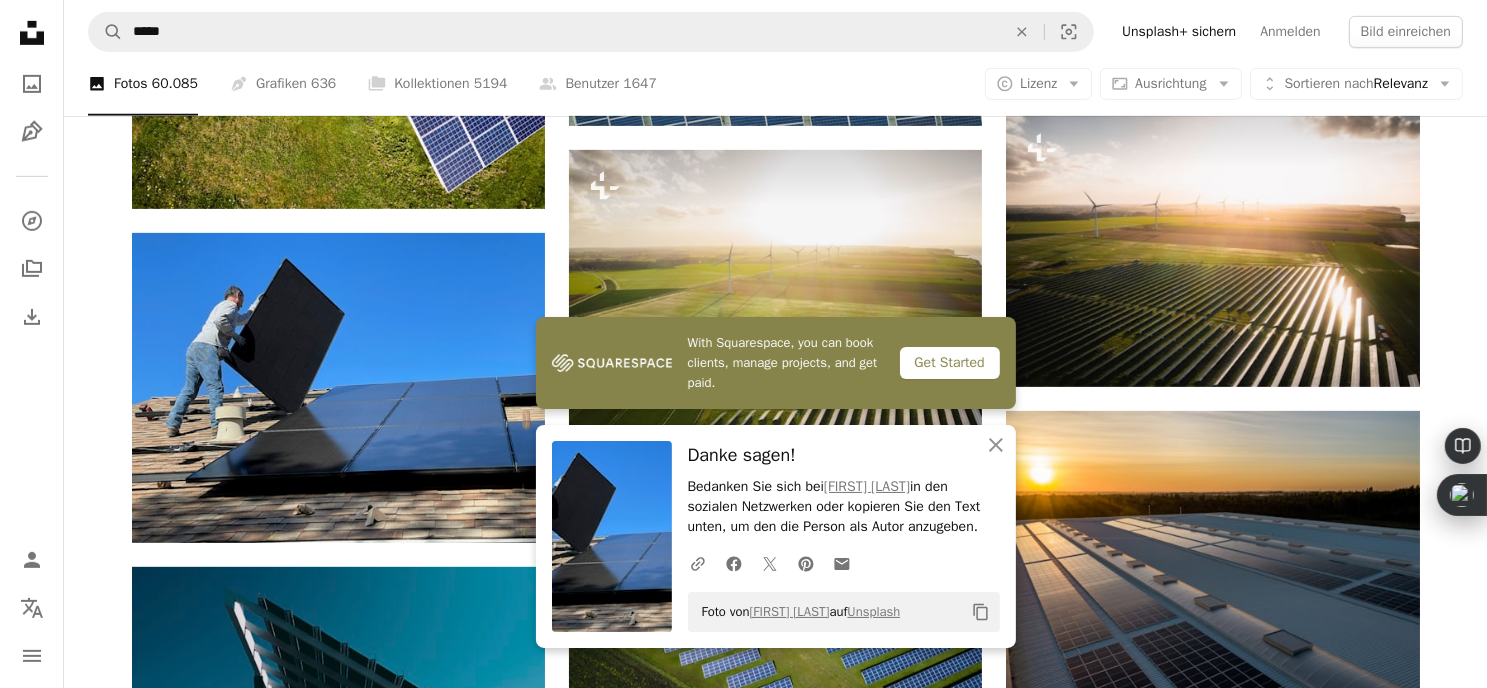 click at bounding box center (612, 536) 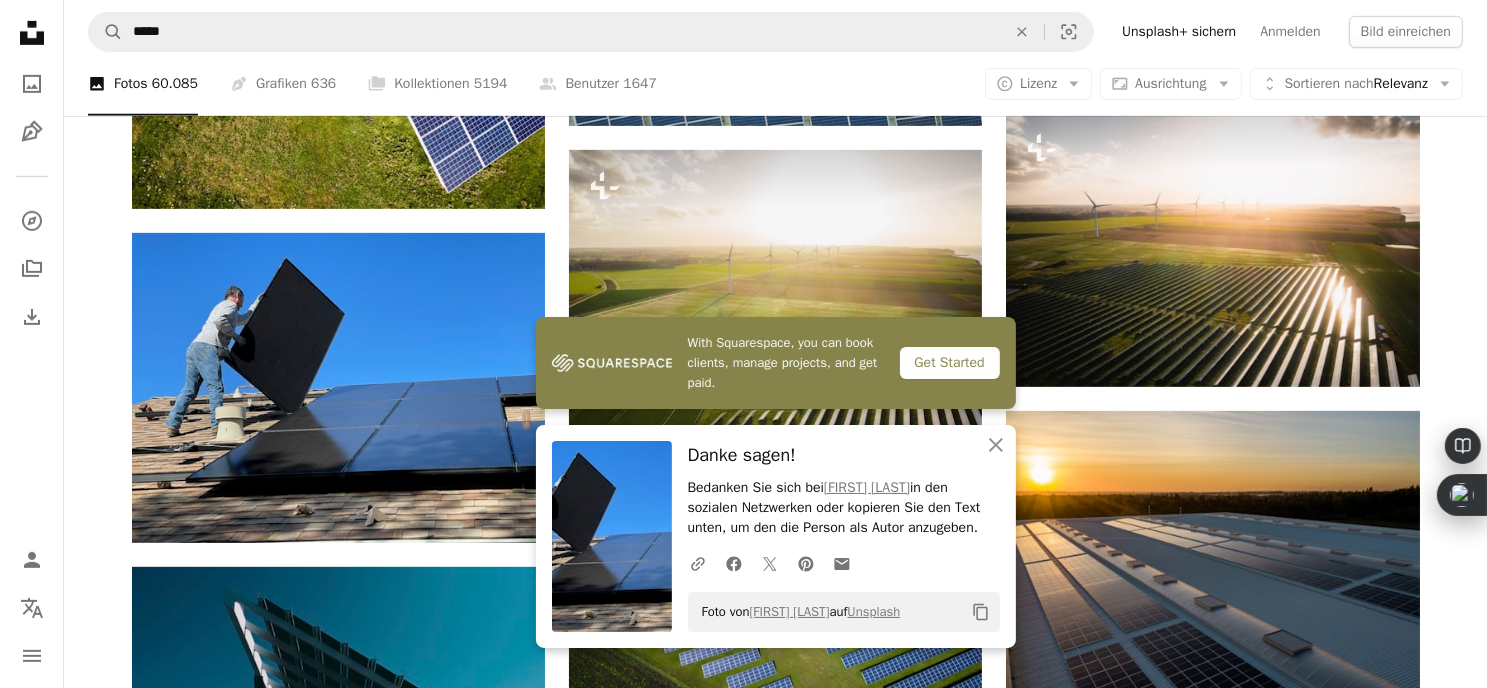 click on "Copy content" 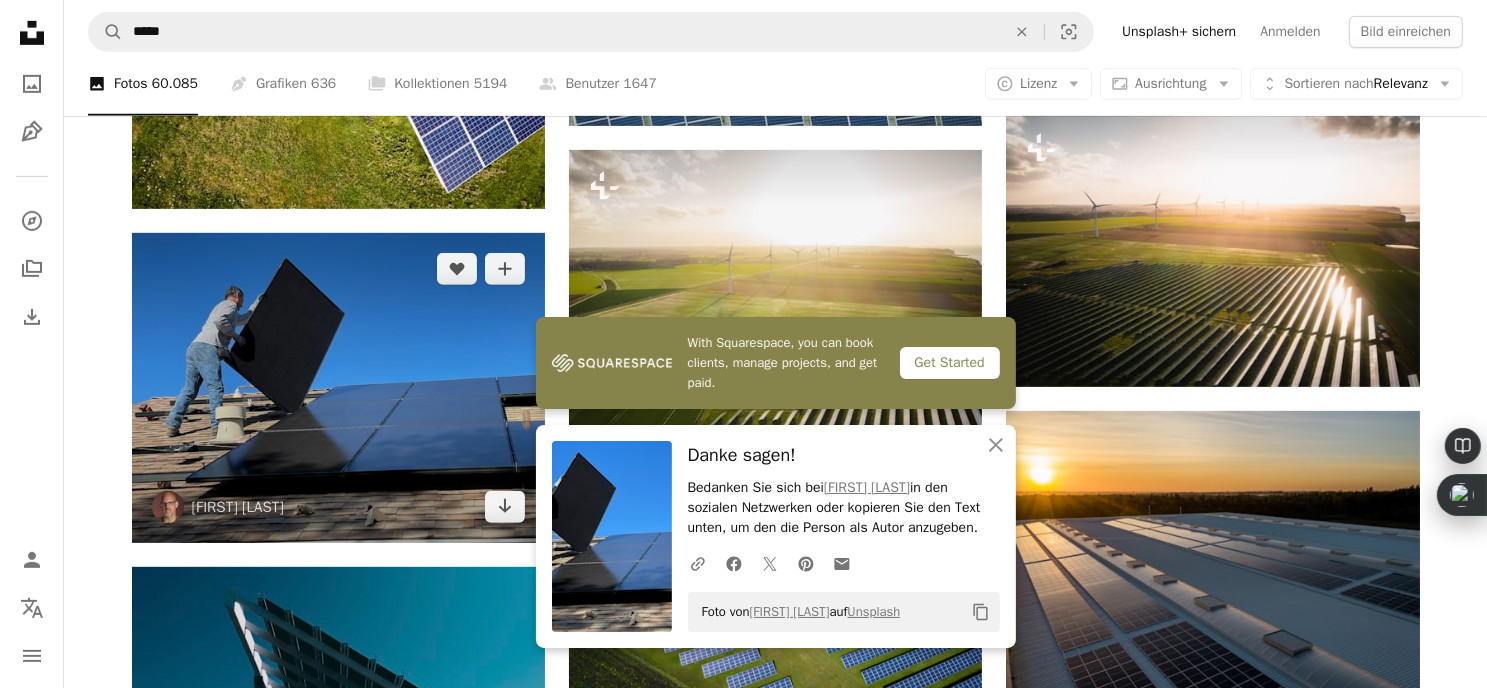 click at bounding box center [338, 388] 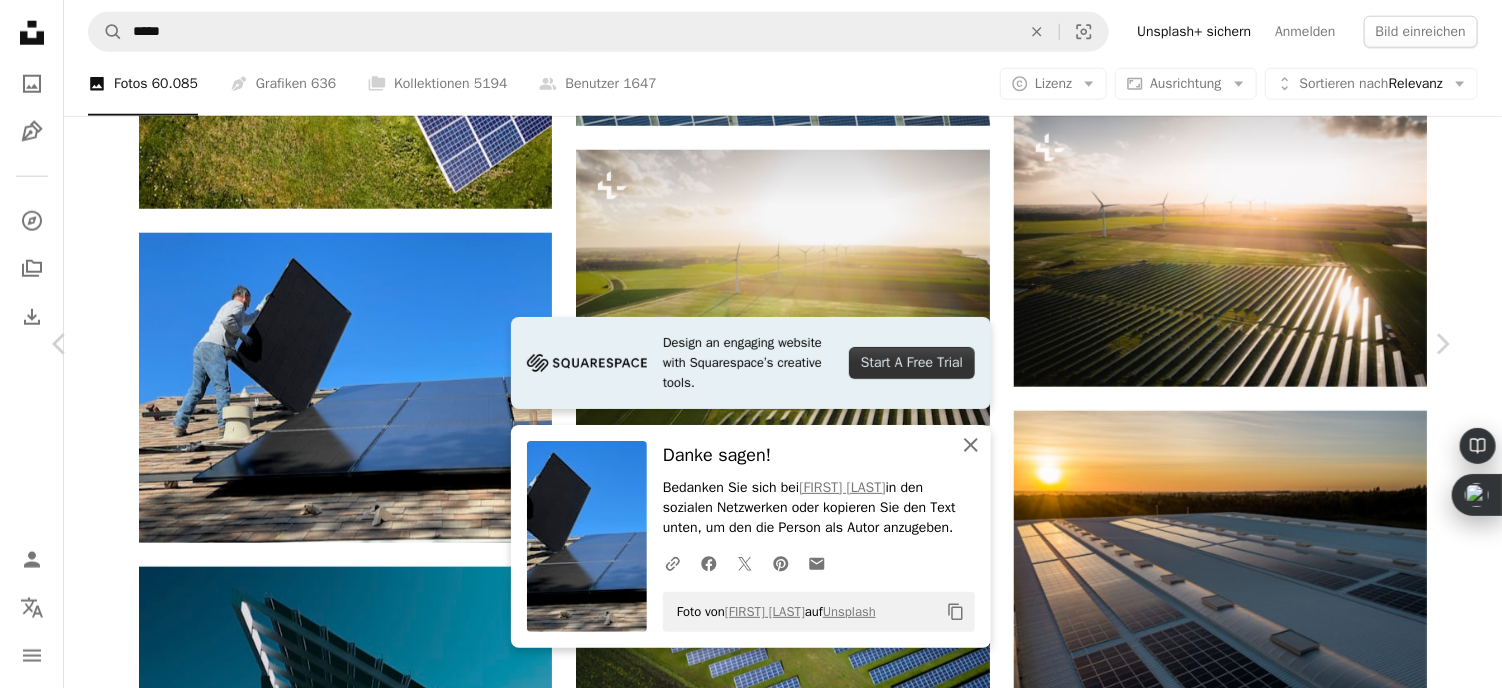 click 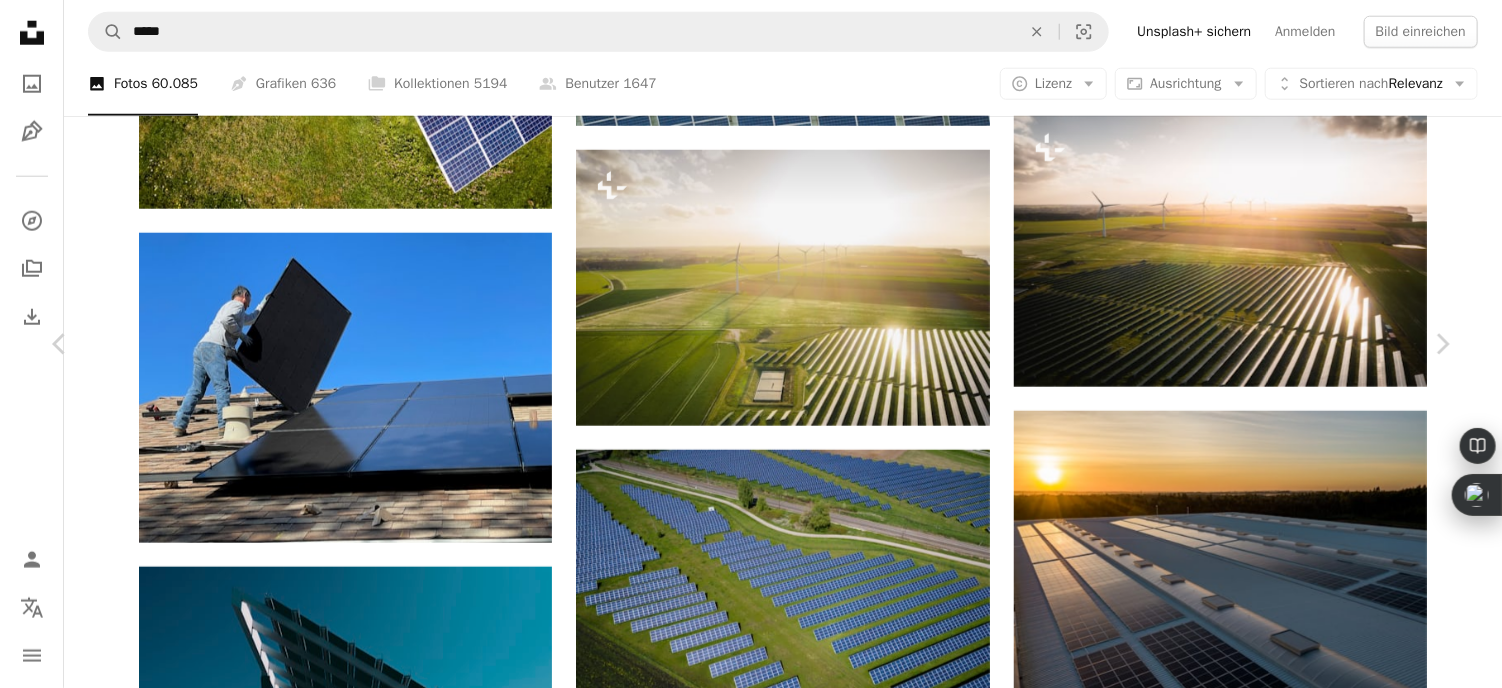 click on "Kostenlos herunterladen" at bounding box center [1221, 3416] 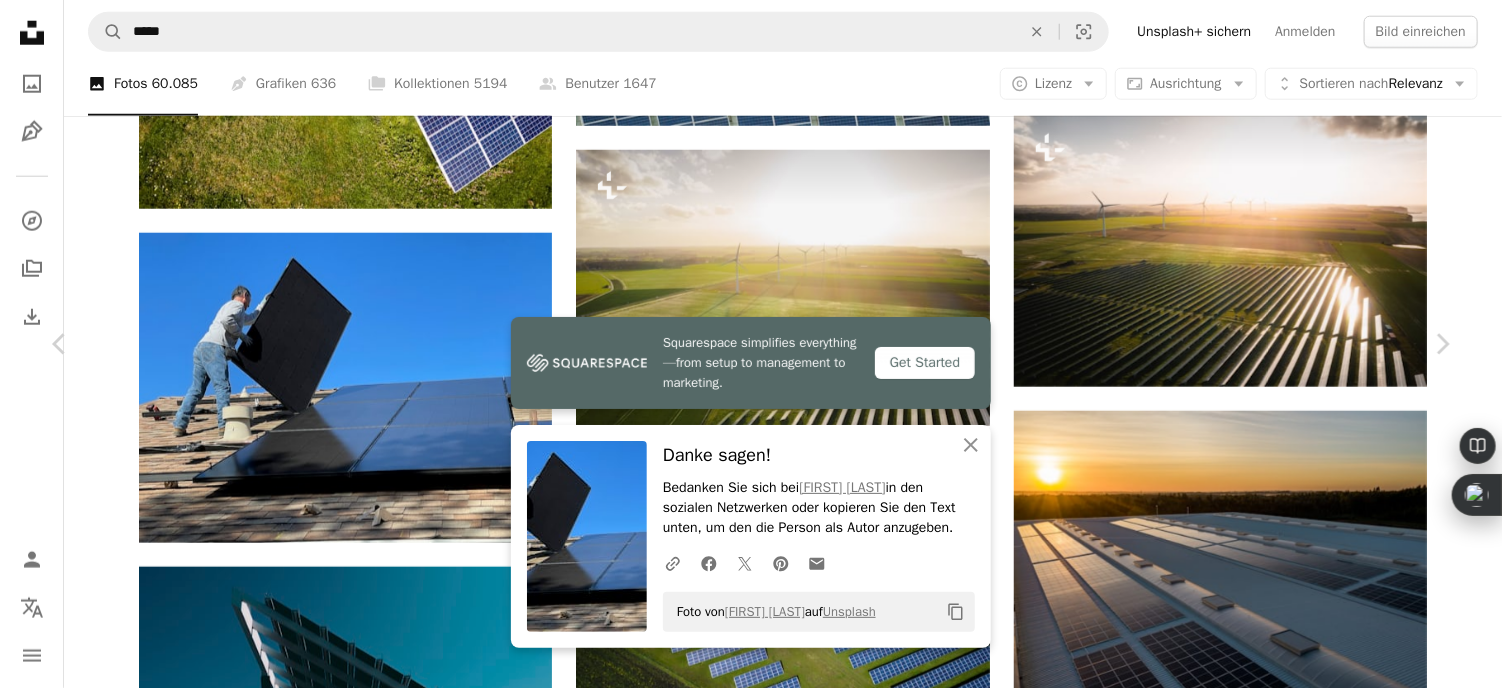 click on "Zoom in" at bounding box center [743, 3747] 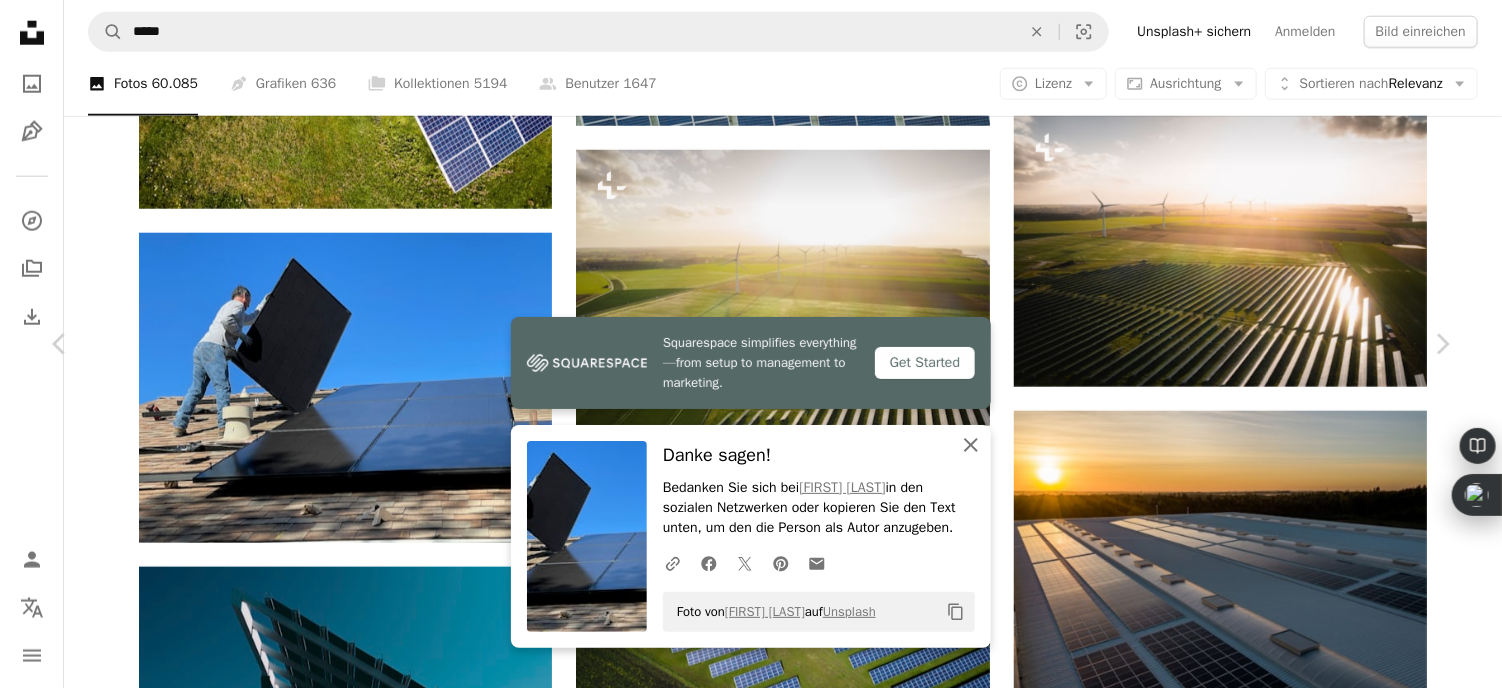 click on "An X shape" 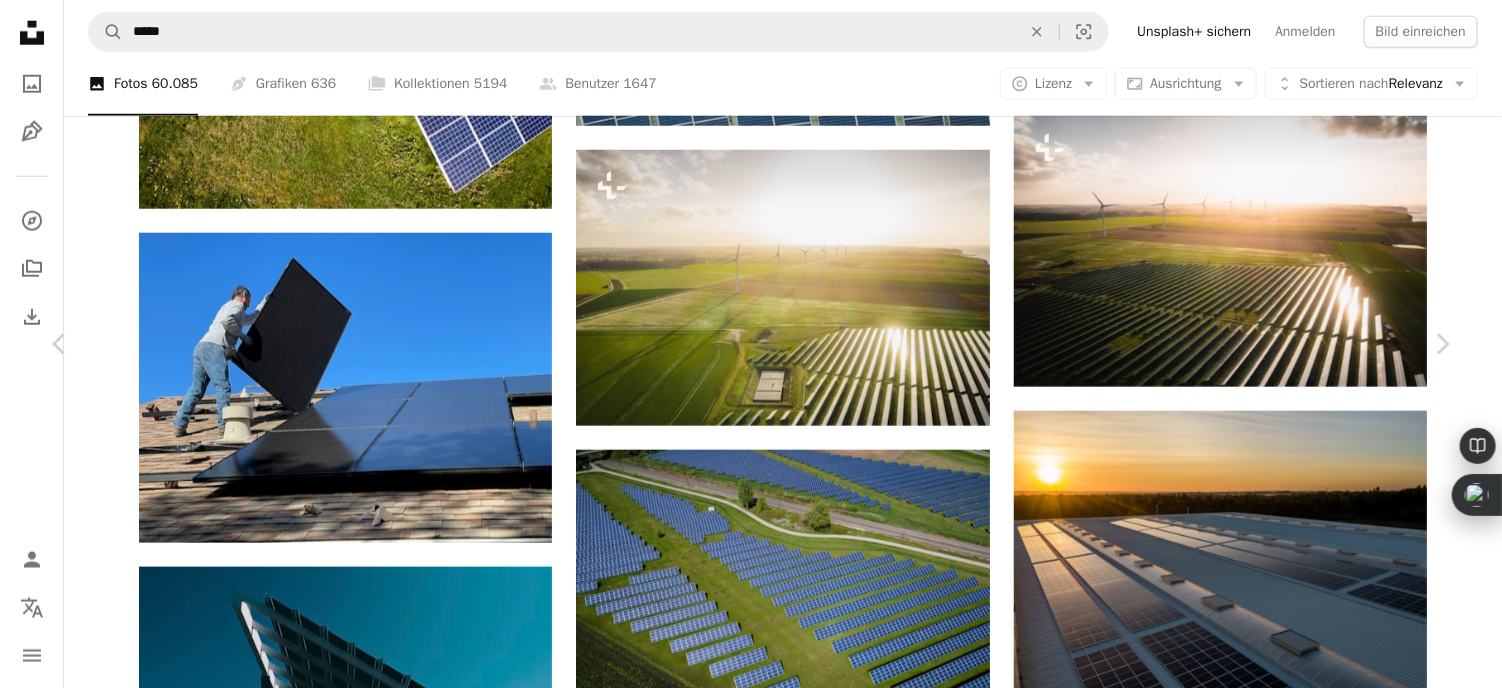 click on "An X shape Chevron left Chevron right [NAME] [USERNAME] A heart A plus sign Bild bearbeiten   Plus sign for Unsplash+ Kostenlos herunterladen Chevron down Zoom in Aufrufe 7.949.193 Downloads 77.049 A forward-right arrow Teilen Info icon Info More Actions Calendar outlined Veröffentlicht am  22. Juni 2021 Camera Apple, iPhone 12 Pro Safety Kostenlos zu verwenden im Rahmen der  Unsplash Lizenz solar Arbeiter Dach Installation Mensch blau Sonnenkollektoren Gremium Elektrisches Gerät Hintergrundmotive Ähnliche Premium-Bilder auf iStock durchsuchen  |  20 % Rabatt mit Aktionscode UNSPLASH20  ↗ Ähnliche Bilder A heart A plus sign Raze Solar Arrow pointing down Plus sign for Unsplash+ A heart A plus sign Getty Images Für  Unsplash+ A lock   Herunterladen A heart A plus sign Raze Solar Arrow pointing down A heart A plus sign [NAME] Für Anfragen verfügbar A checkmark inside of a circle Arrow pointing down A heart A plus sign [NAME] Arrow pointing down A heart A plus sign" at bounding box center [751, 3713] 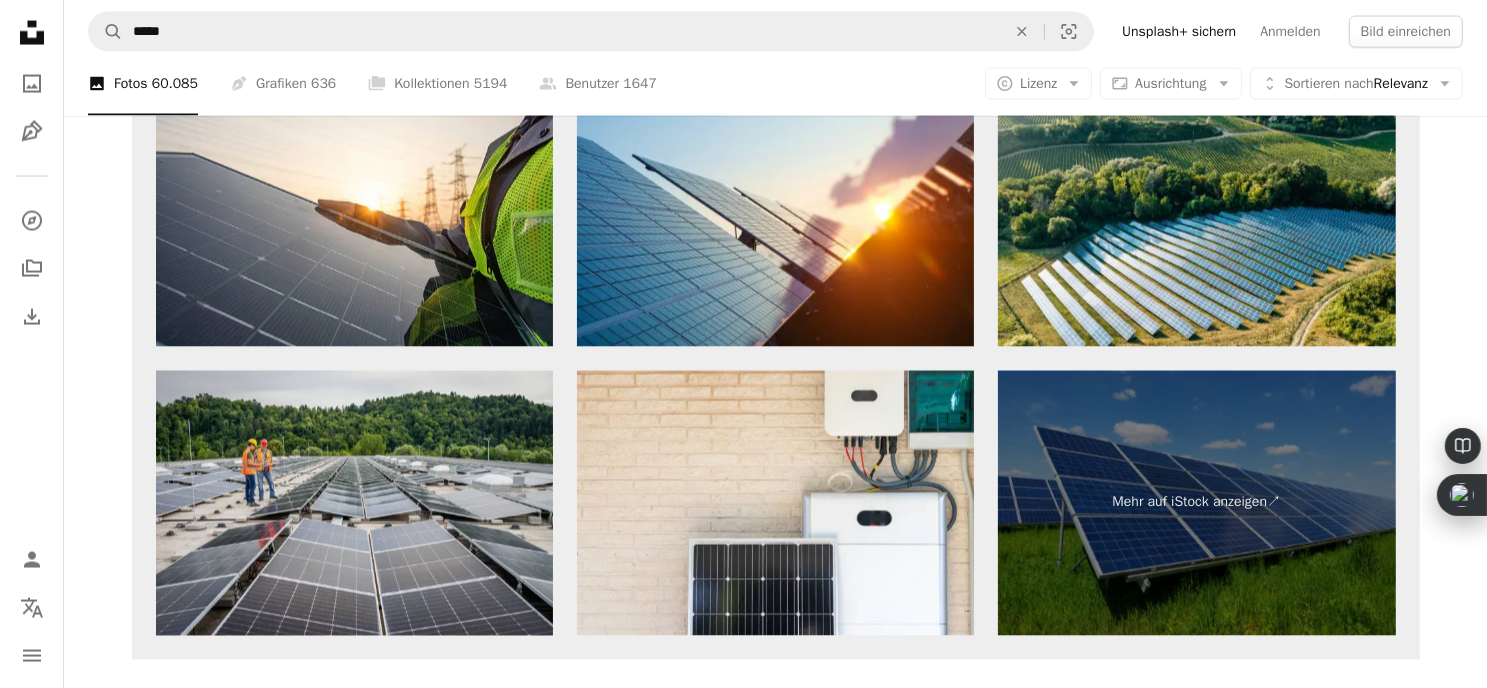 scroll, scrollTop: 3388, scrollLeft: 0, axis: vertical 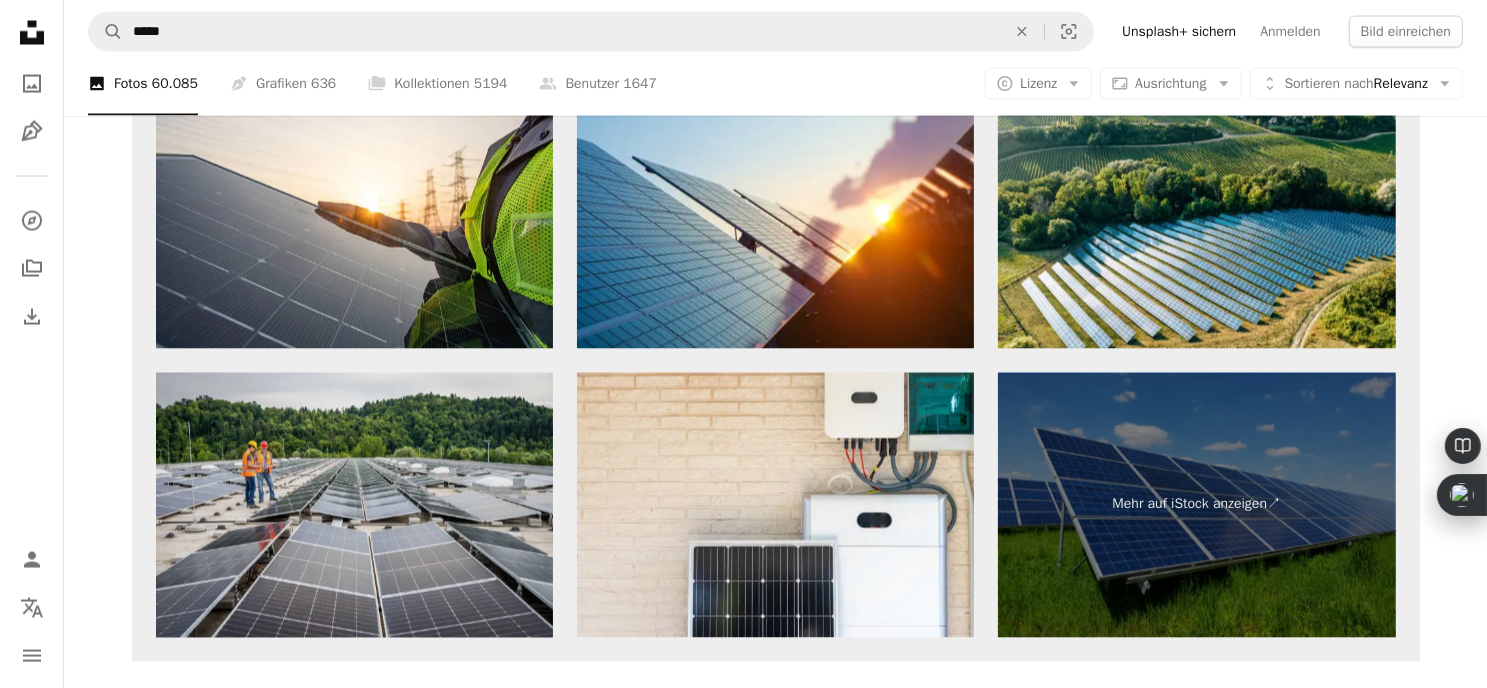 click at bounding box center [354, 505] 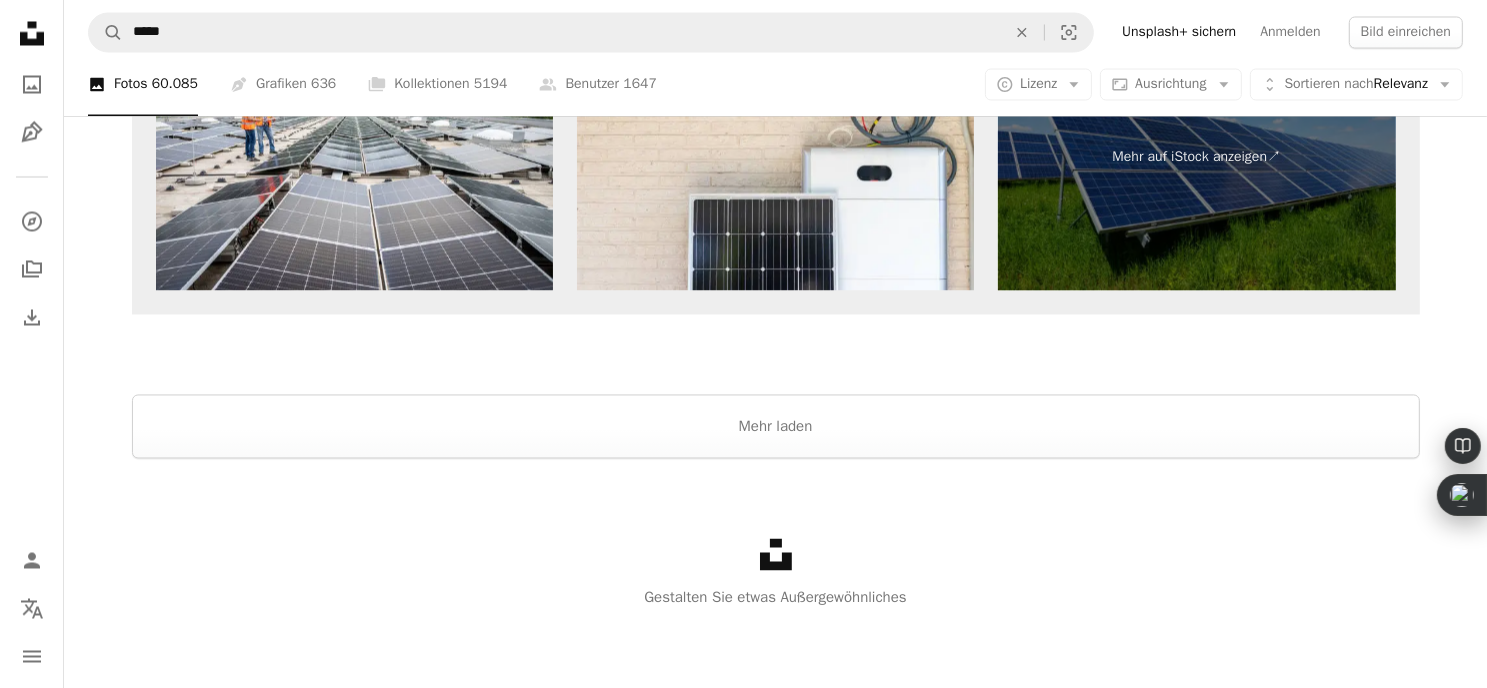 scroll, scrollTop: 3734, scrollLeft: 0, axis: vertical 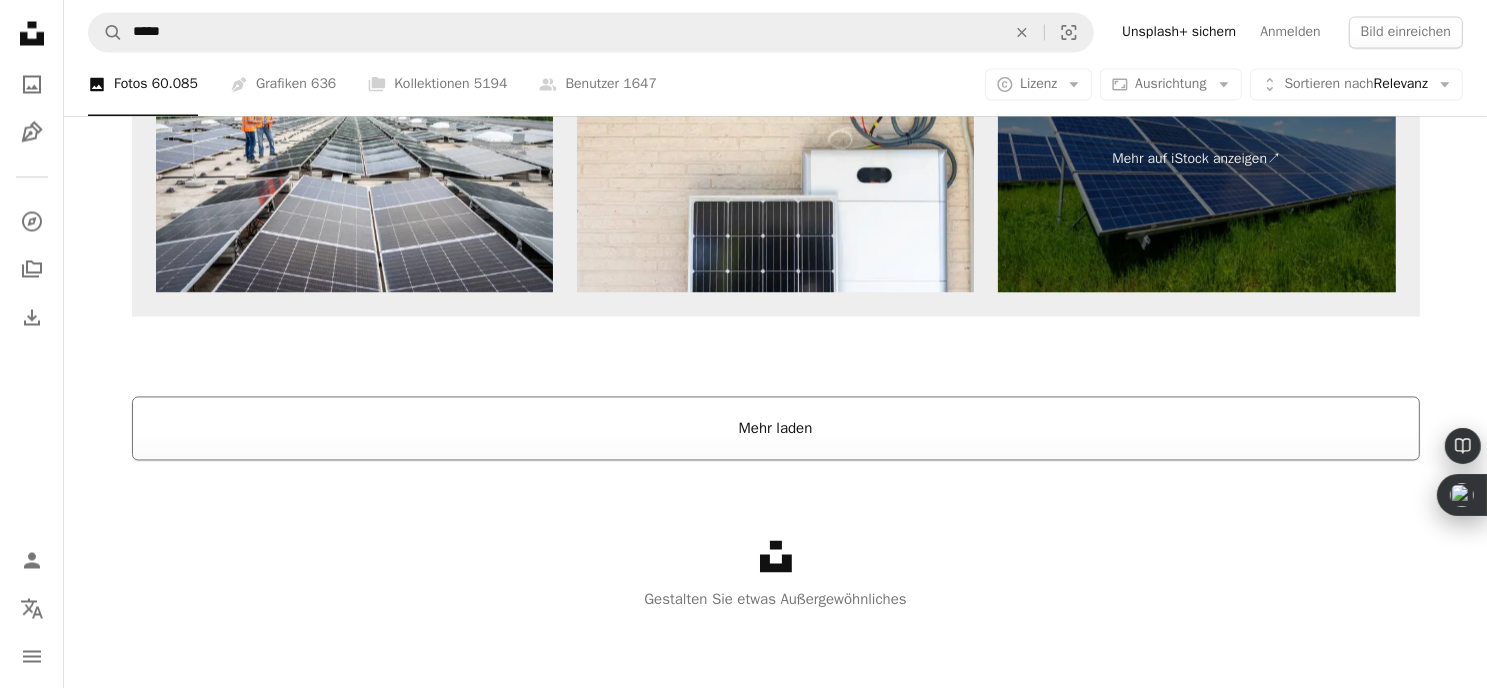click on "Mehr laden" at bounding box center [776, 428] 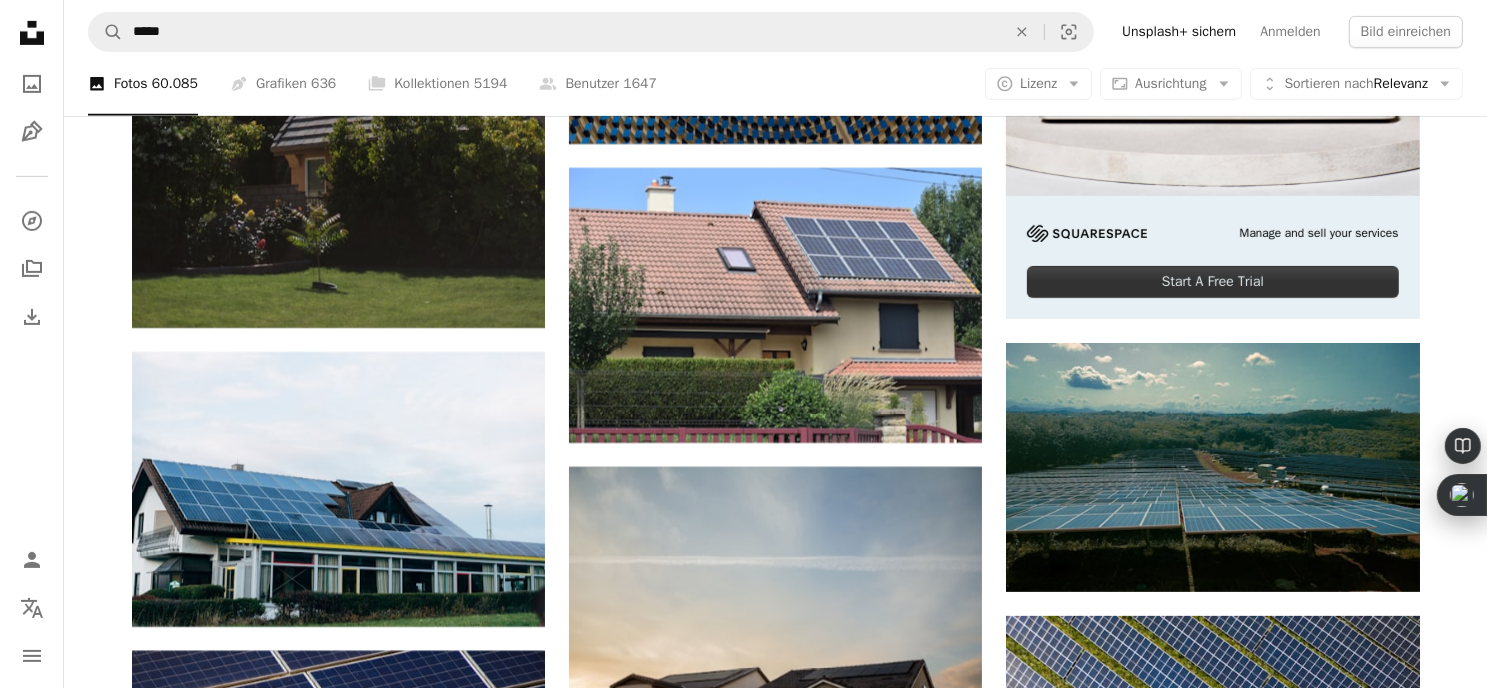 scroll, scrollTop: 8312, scrollLeft: 0, axis: vertical 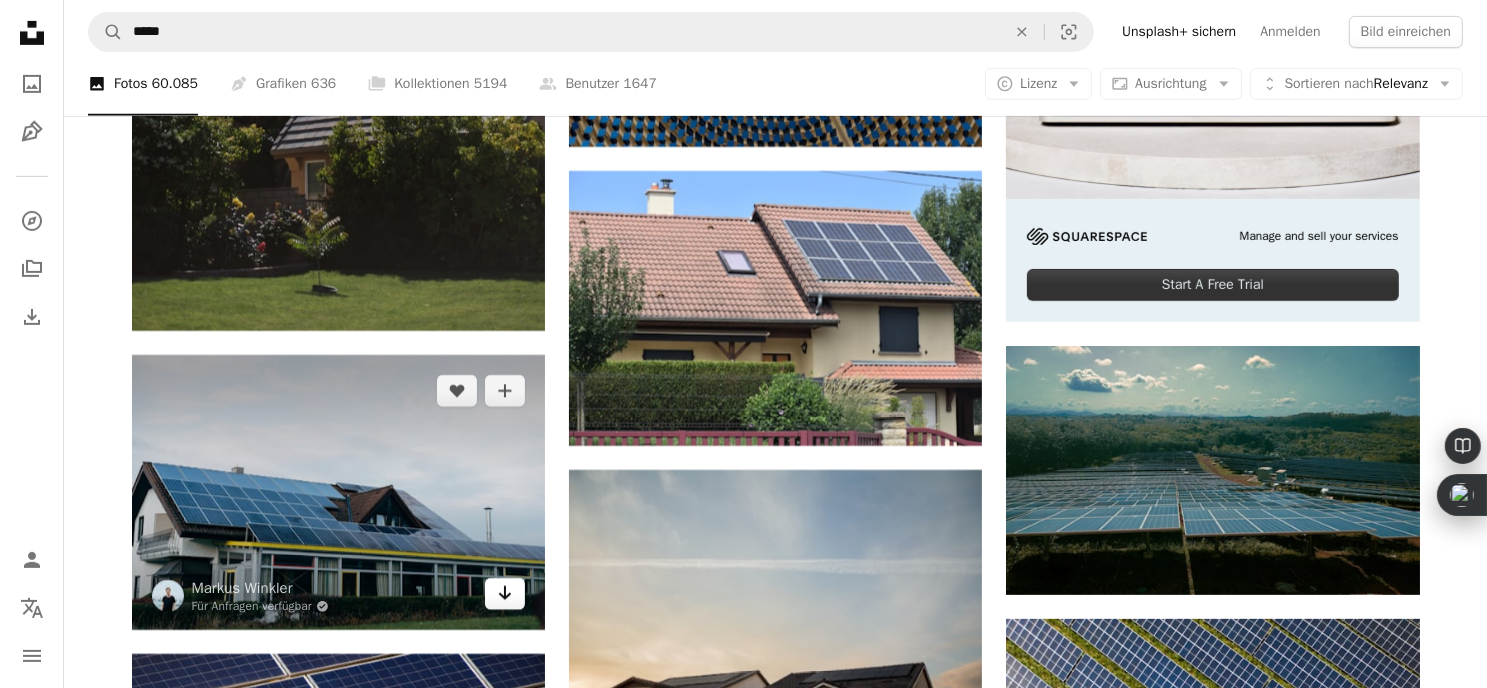 click on "Arrow pointing down" 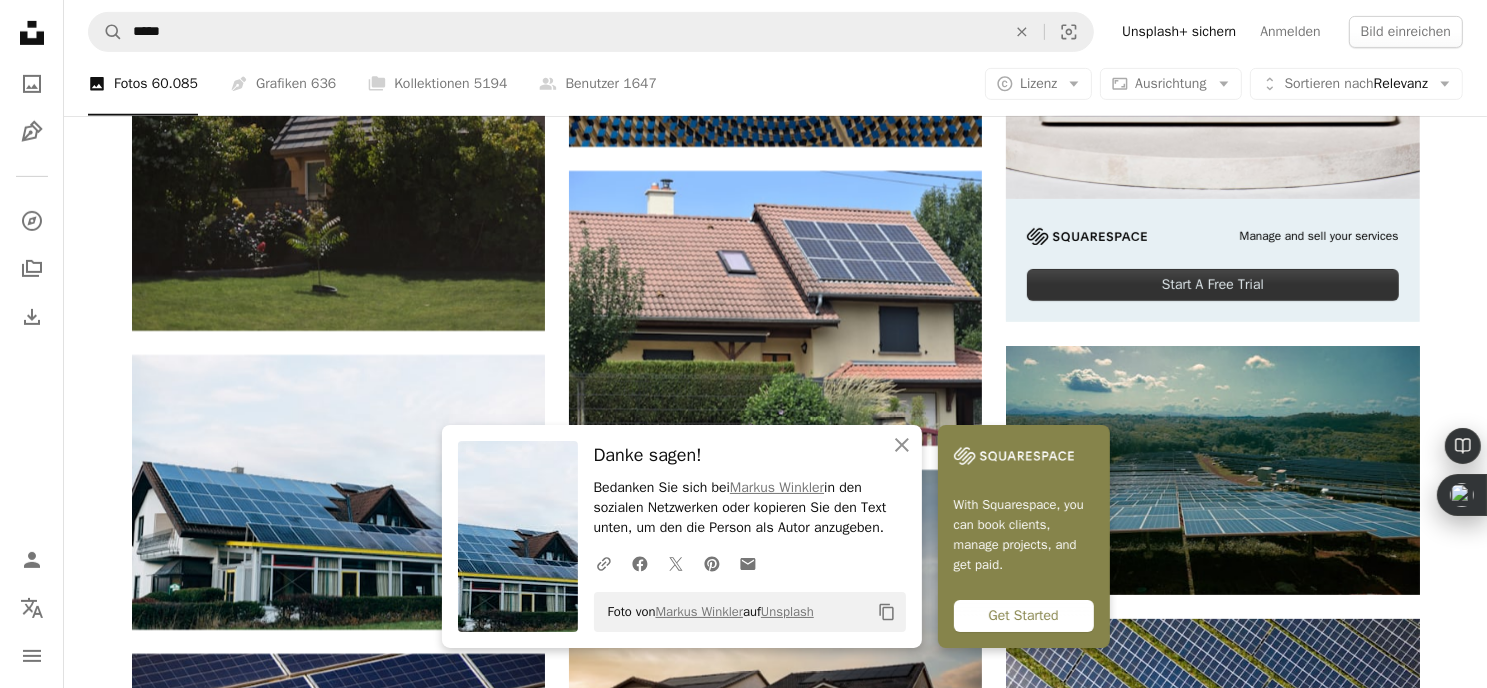 click on "Plus sign for Unsplash+ A heart A plus sign [NAME] Für  Unsplash+ A lock   Herunterladen A heart A plus sign [NAME] Für Anfragen verfügbar A checkmark inside of a circle Arrow pointing down A heart A plus sign [NAME] Arrow pointing down A heart A plus sign [NAME] Arrow pointing down Plus sign for Unsplash+ A heart A plus sign Getty Images Für  Unsplash+ A lock   Herunterladen Plus sign for Unsplash+ A heart A plus sign [NAME] Für  Unsplash+ A lock   Herunterladen Plus sign for Unsplash+ A heart A plus sign [NAME] Für  Unsplash+ A lock   Herunterladen A heart A plus sign [NAME] Arrow pointing down Plus sign for Unsplash+ A heart A plus sign [NAME] Für  Unsplash+ A lock   Herunterladen –– ––– –––  –– ––– –  ––– –––  ––––  –   – –– –––  – – ––– –– –– –––– –– Design a unique, engaging website A heart" at bounding box center (775, -2261) 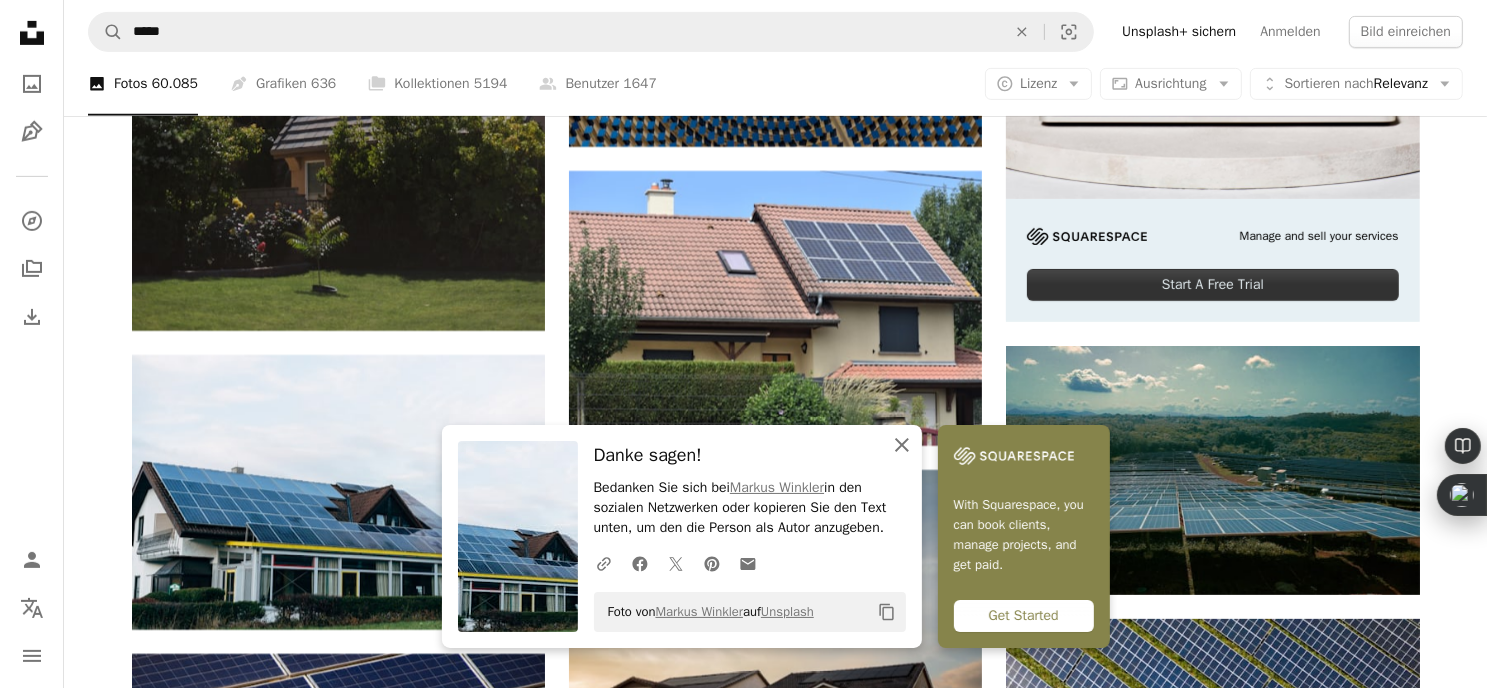 click on "An X shape" 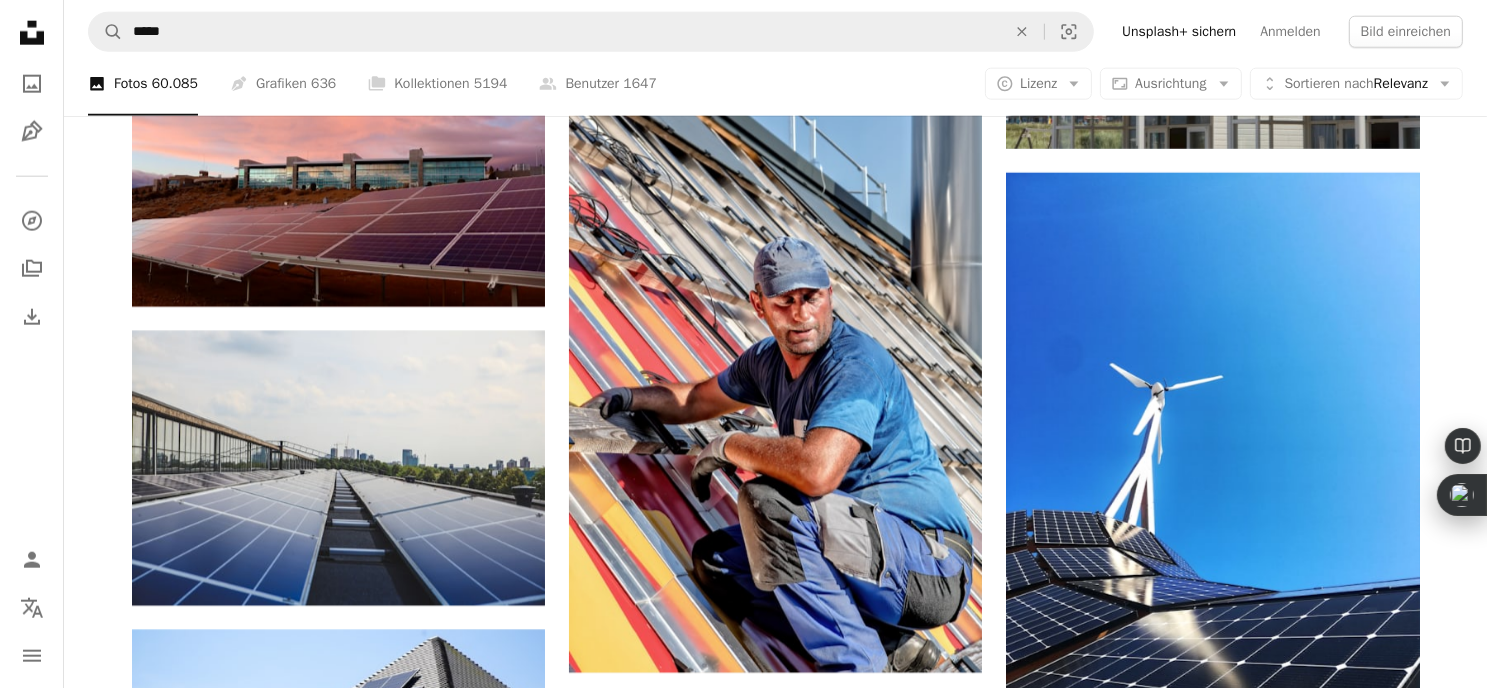 scroll, scrollTop: 9816, scrollLeft: 0, axis: vertical 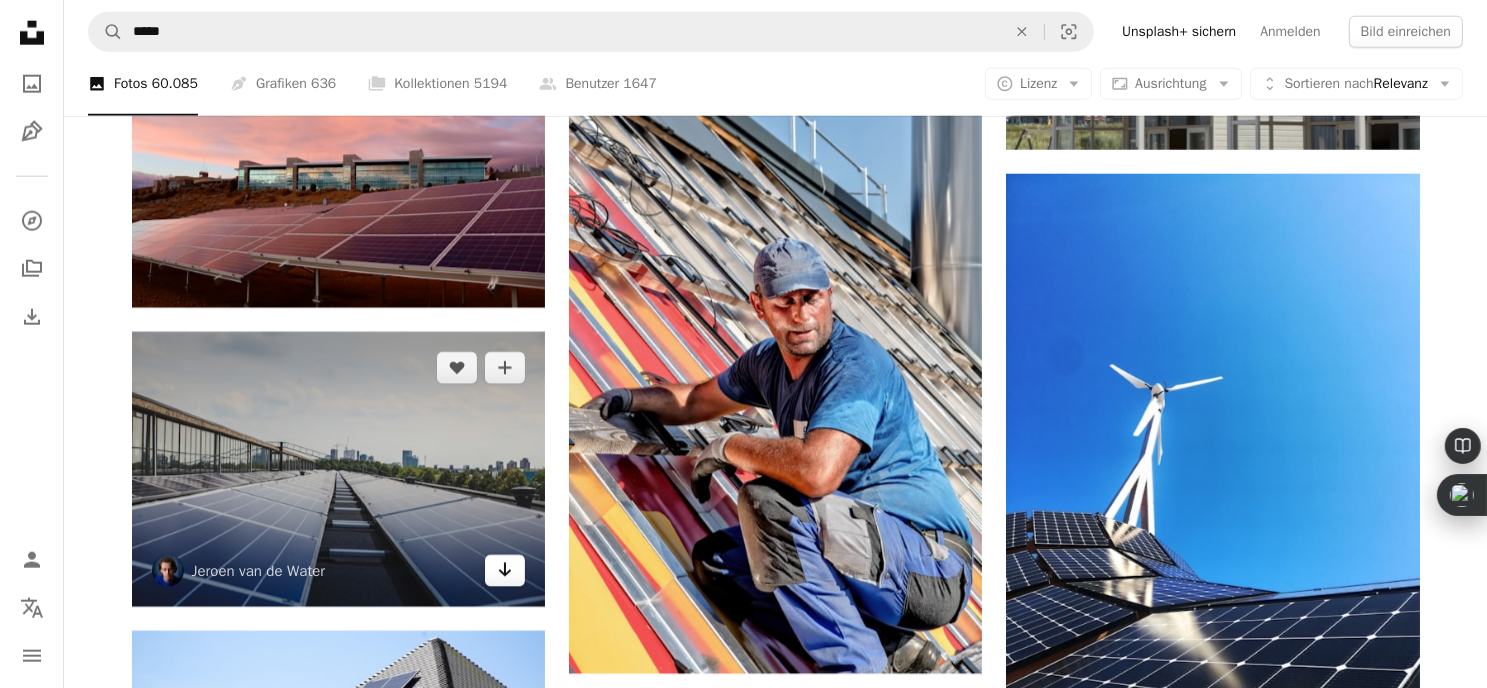 click on "Arrow pointing down" 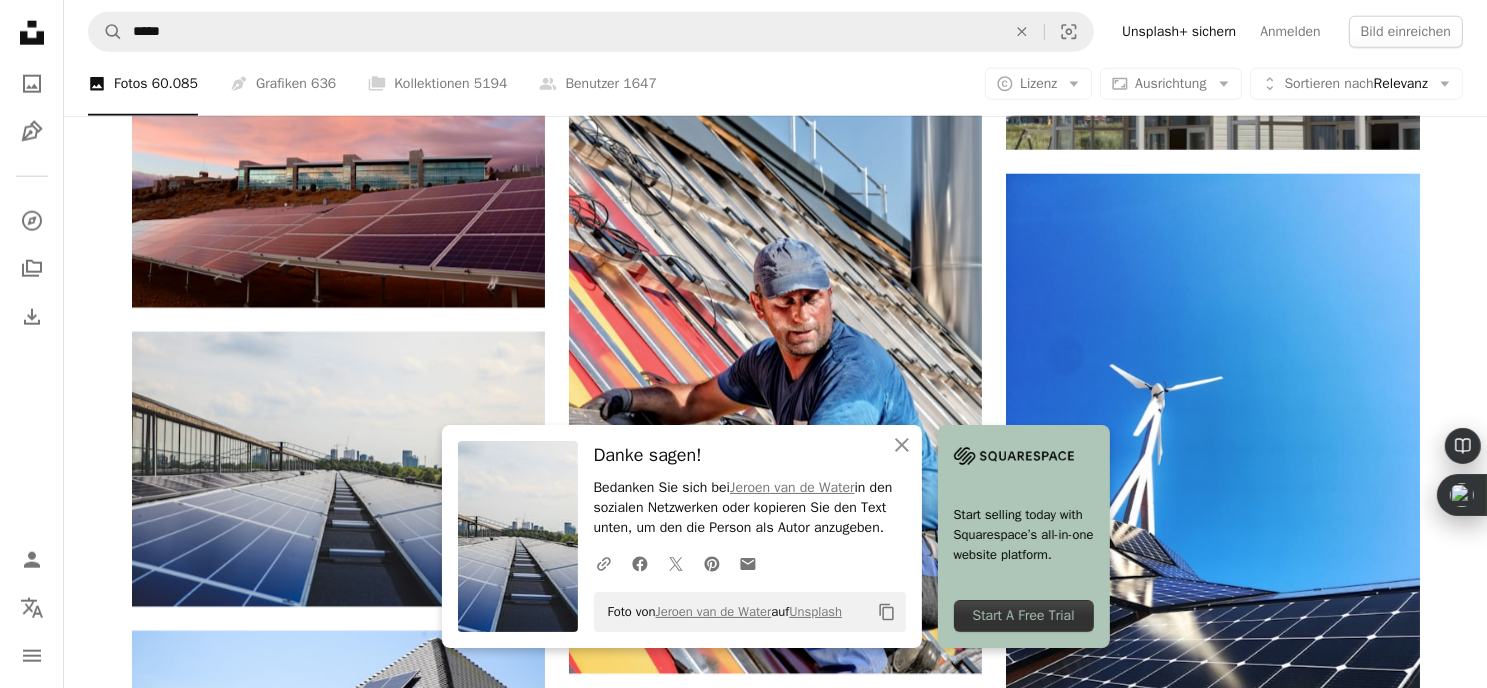 click on "Plus sign for Unsplash+ A heart A plus sign [NAME] Für  Unsplash+ A lock   Herunterladen A heart A plus sign [NAME] Für Anfragen verfügbar A checkmark inside of a circle Arrow pointing down A heart A plus sign [NAME] Arrow pointing down A heart A plus sign [NAME] Arrow pointing down Plus sign for Unsplash+ A heart A plus sign Getty Images Für  Unsplash+ A lock   Herunterladen Plus sign for Unsplash+ A heart A plus sign [NAME] Für  Unsplash+ A lock   Herunterladen Plus sign for Unsplash+ A heart A plus sign [NAME] Für  Unsplash+ A lock   Herunterladen A heart A plus sign [NAME] Arrow pointing down Plus sign for Unsplash+ A heart A plus sign [NAME] Für  Unsplash+ A lock   Herunterladen –– ––– –––  –– ––– –  ––– –––  ––––  –   – –– –––  – – ––– –– –– –––– –– Design a unique, engaging website A heart" at bounding box center (776, -2457) 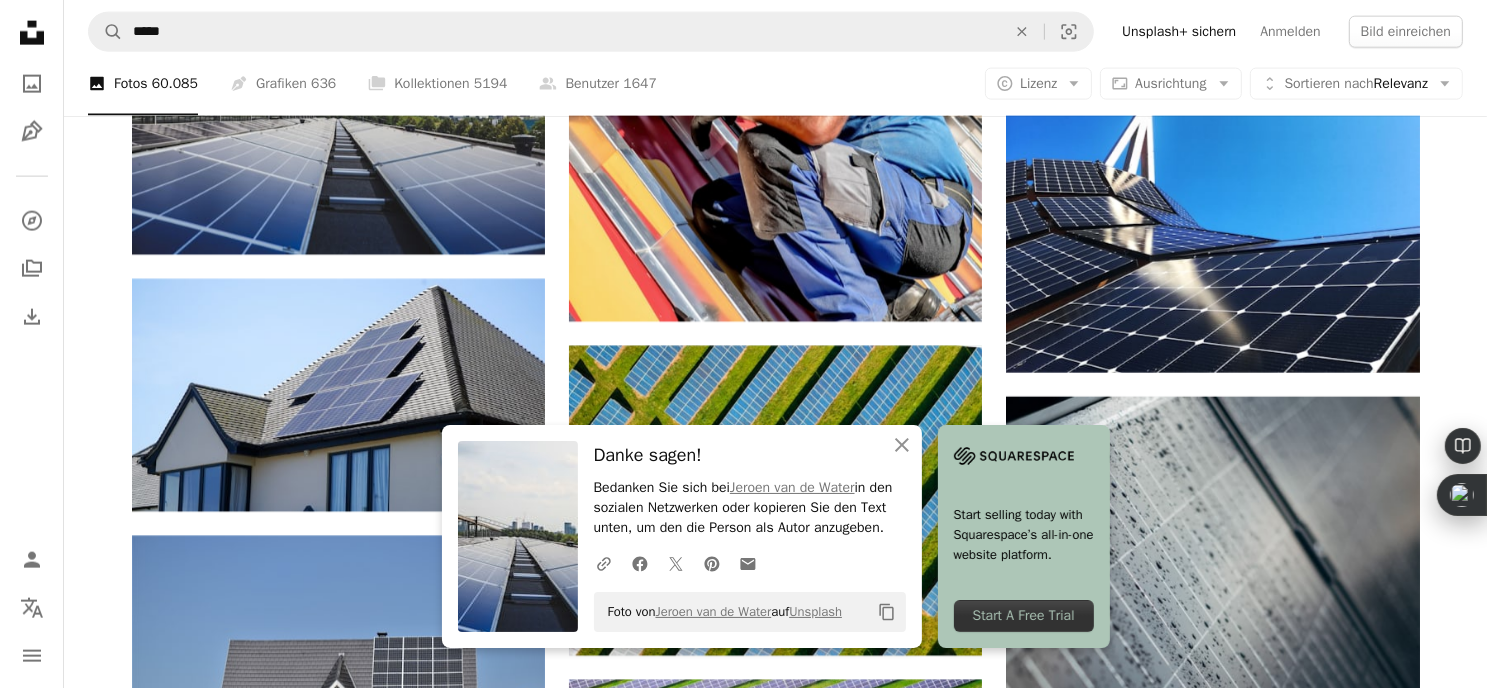 scroll, scrollTop: 10166, scrollLeft: 0, axis: vertical 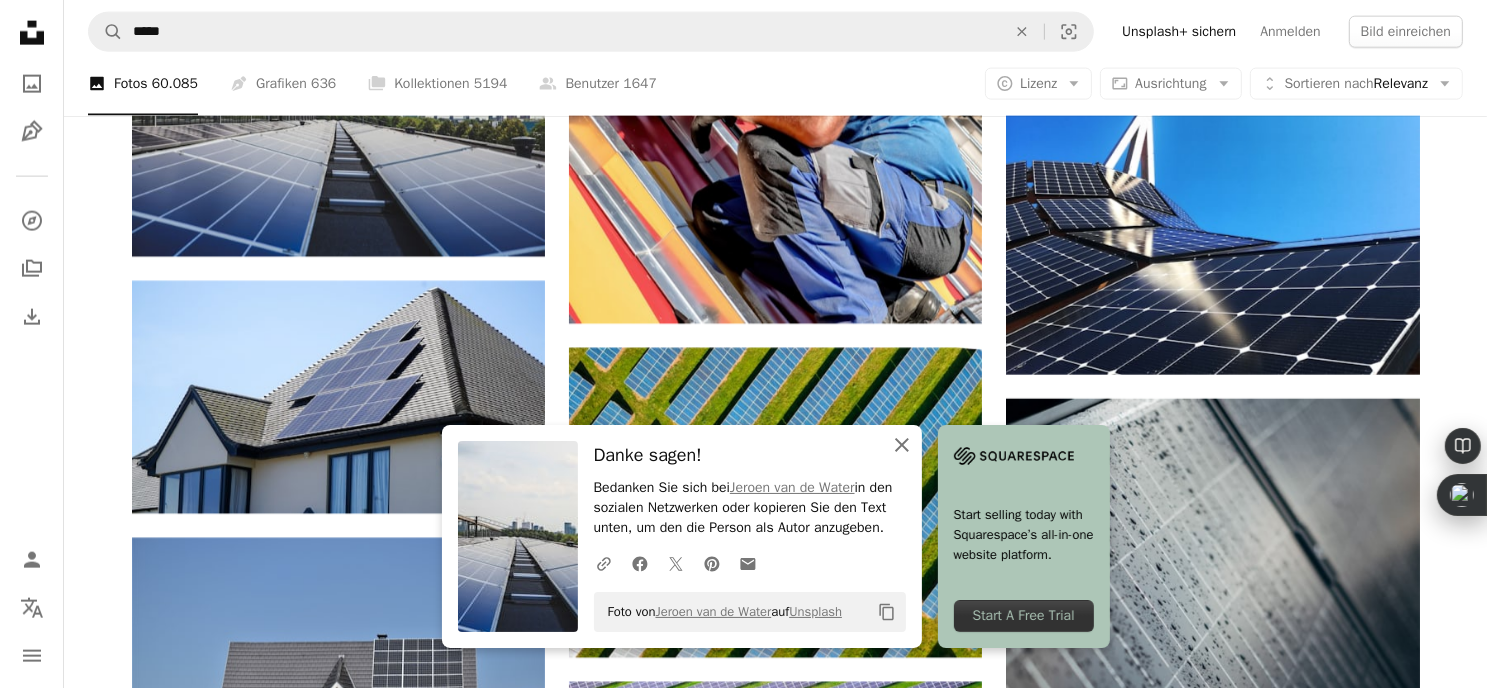 click on "An X shape" 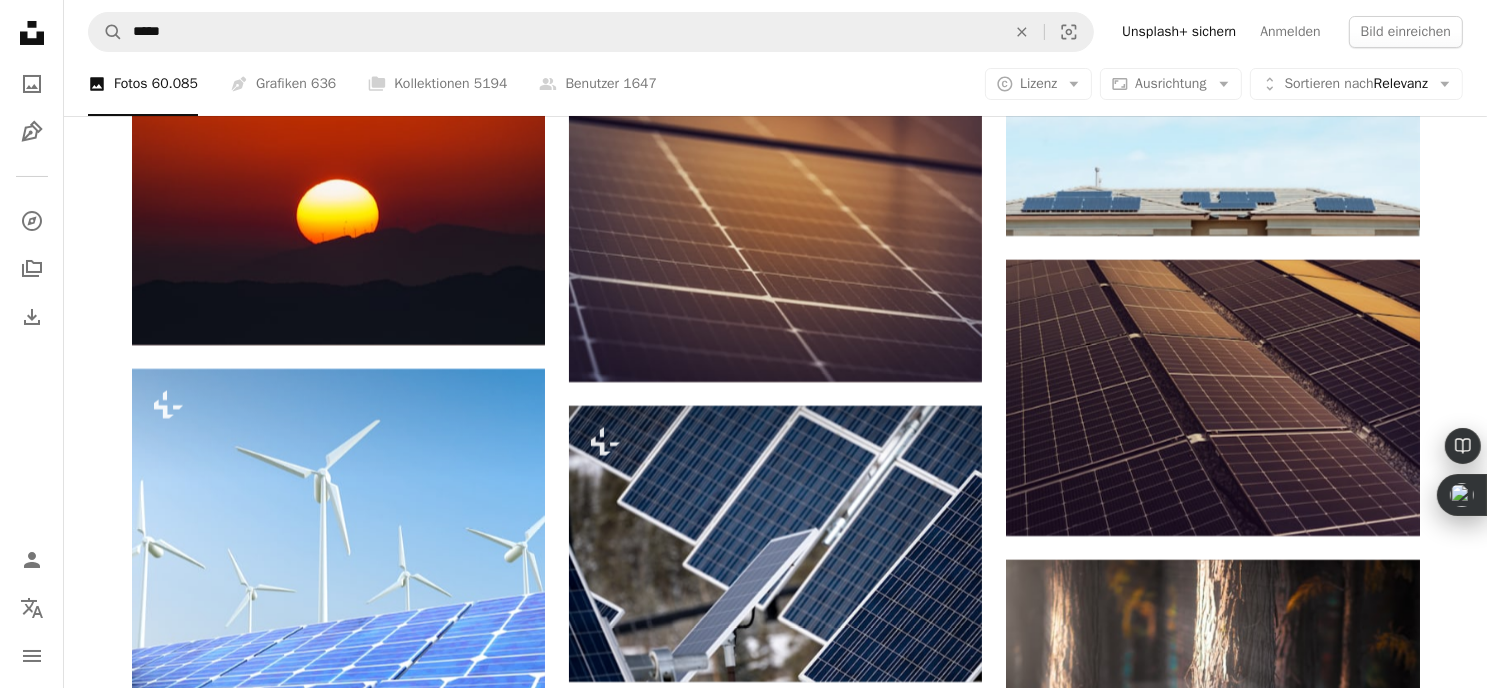 scroll, scrollTop: 15049, scrollLeft: 0, axis: vertical 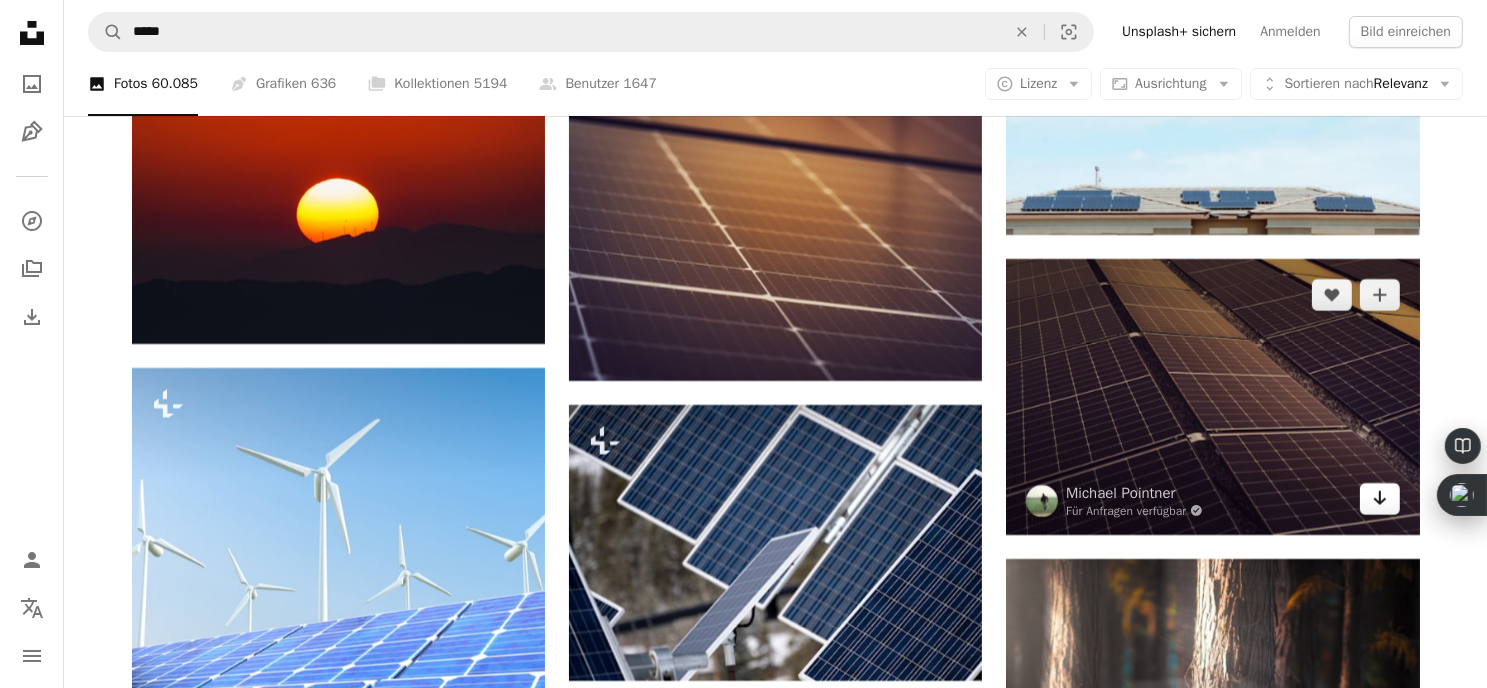 click on "Arrow pointing down" 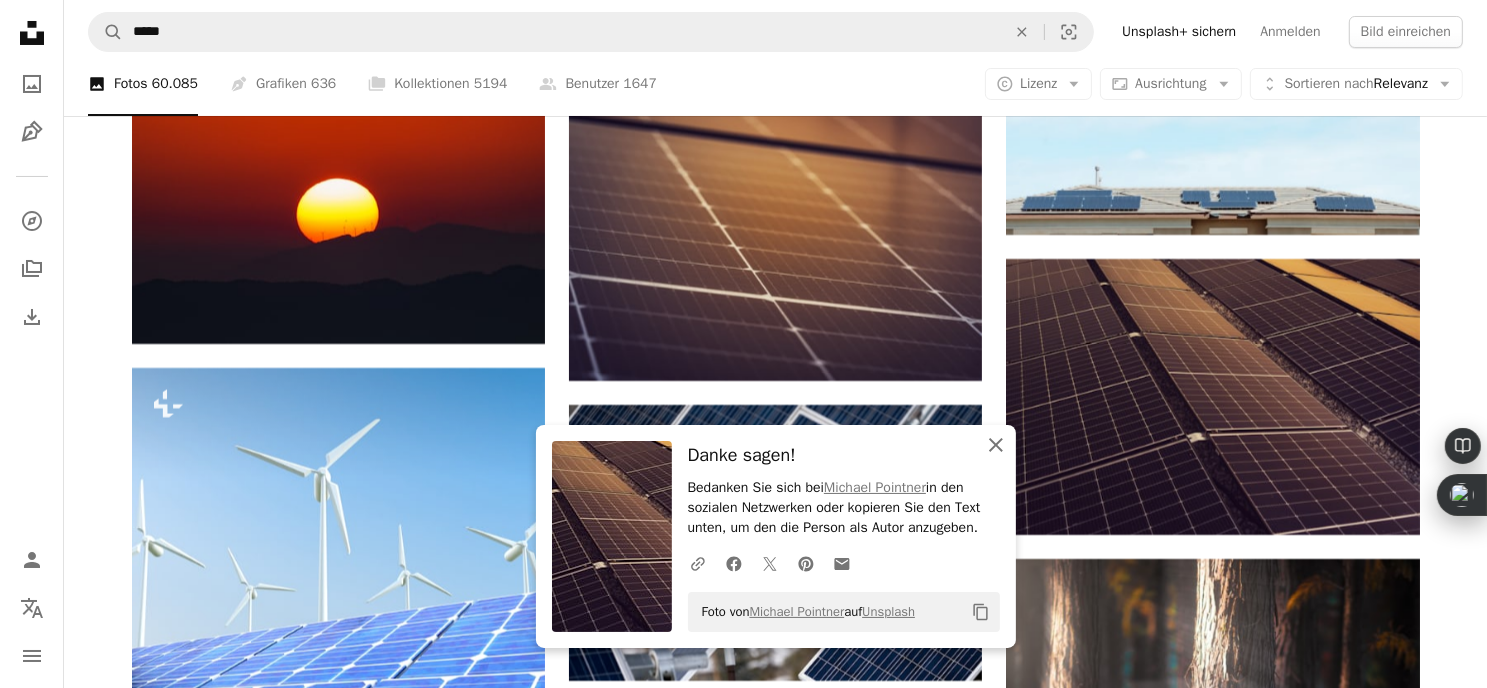 click 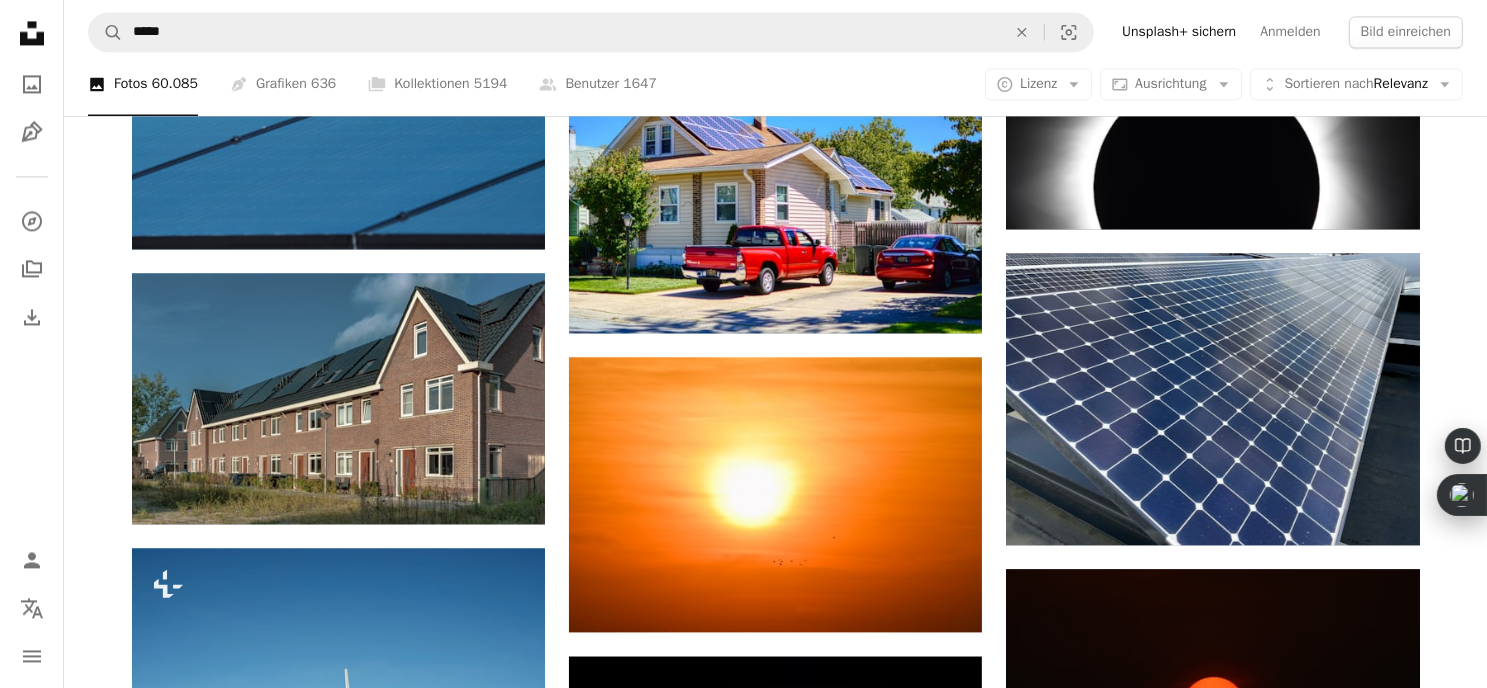 scroll, scrollTop: 19230, scrollLeft: 0, axis: vertical 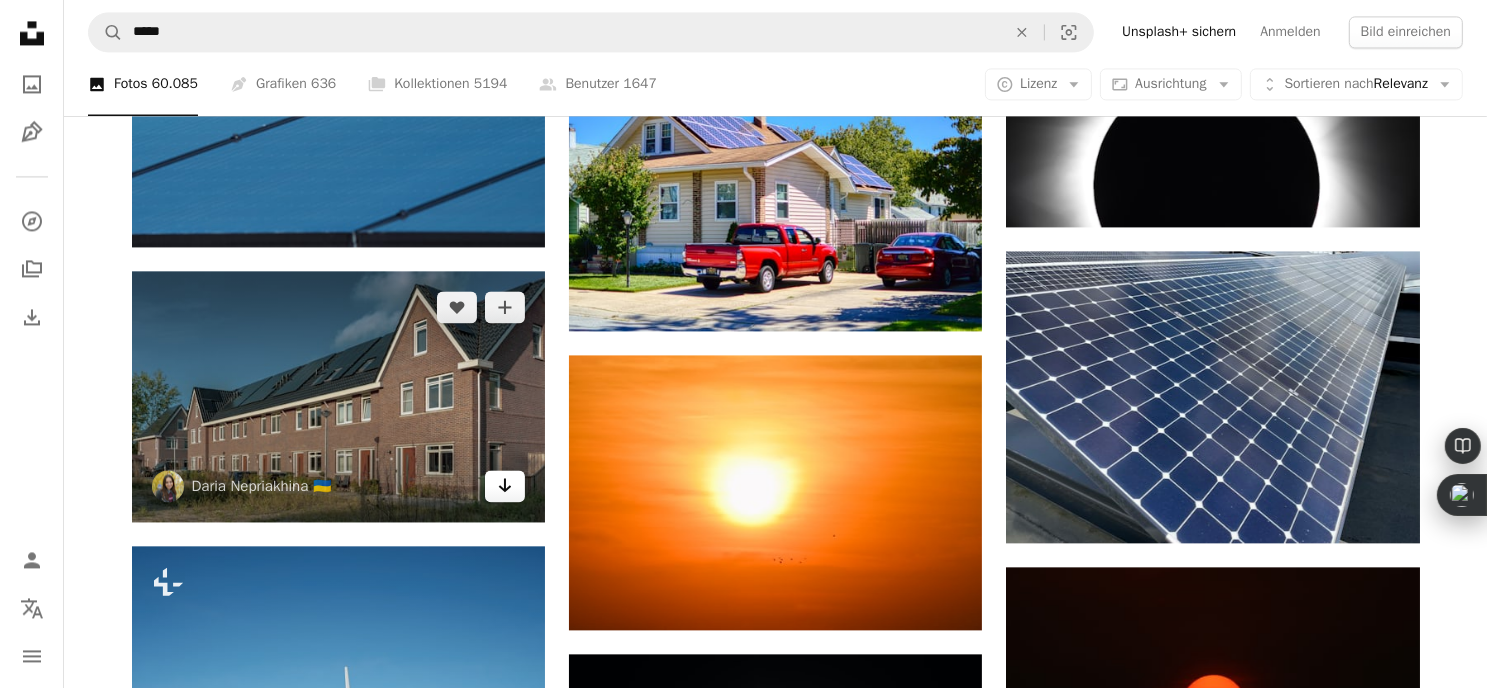 click on "Arrow pointing down" 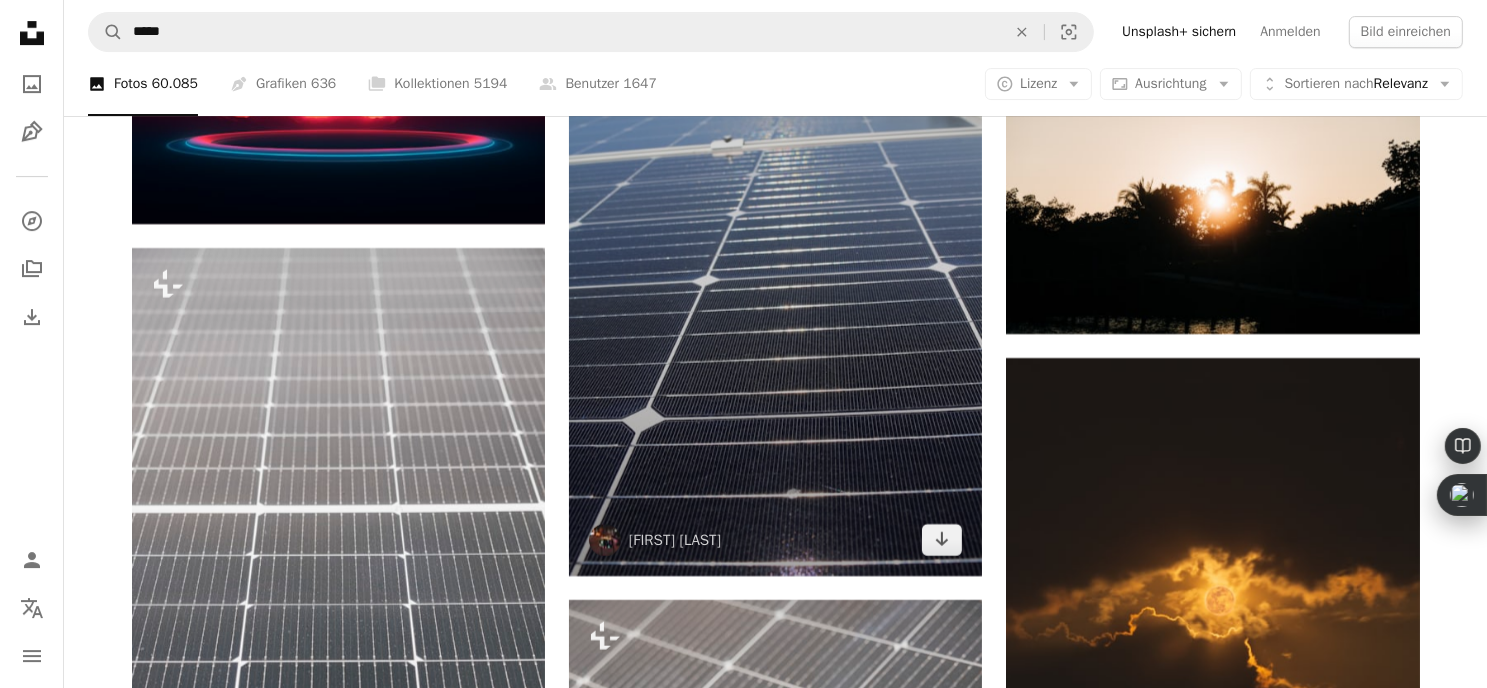 scroll, scrollTop: 51236, scrollLeft: 0, axis: vertical 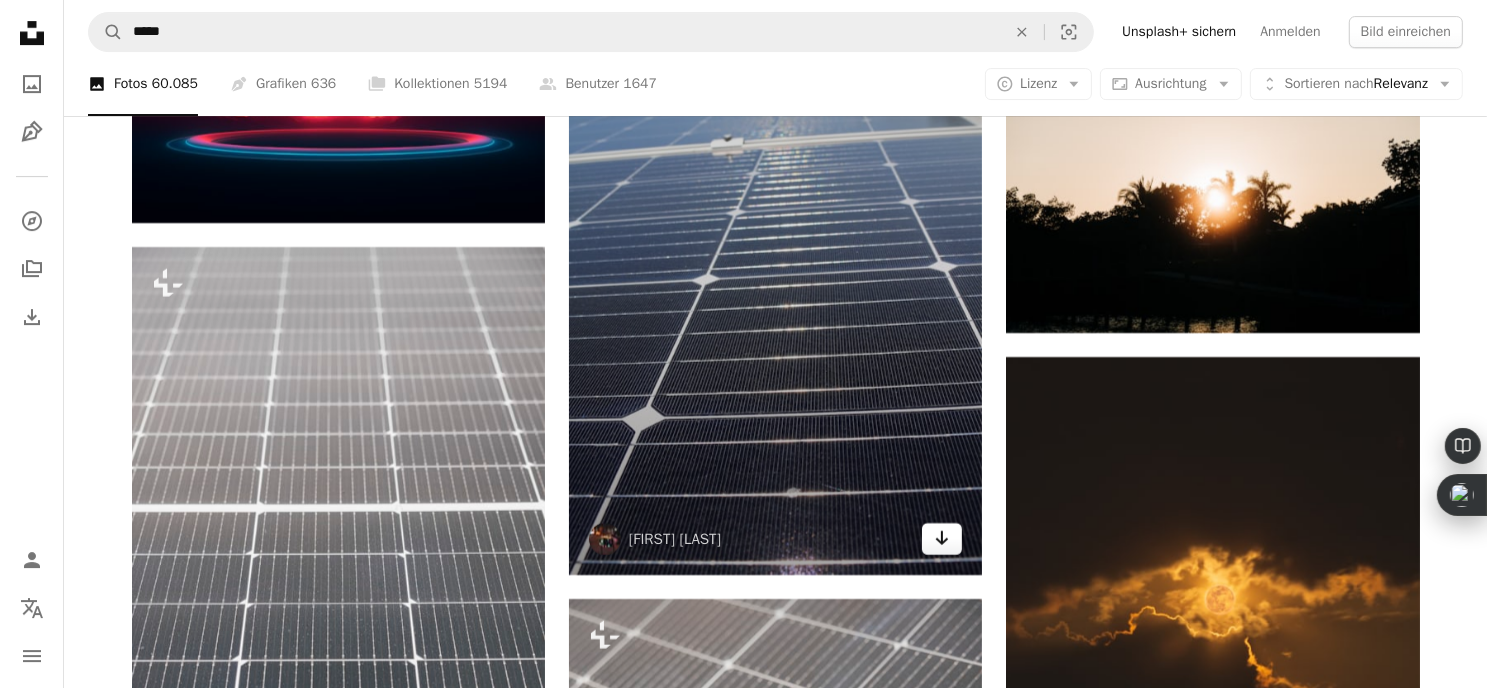 click on "Arrow pointing down" 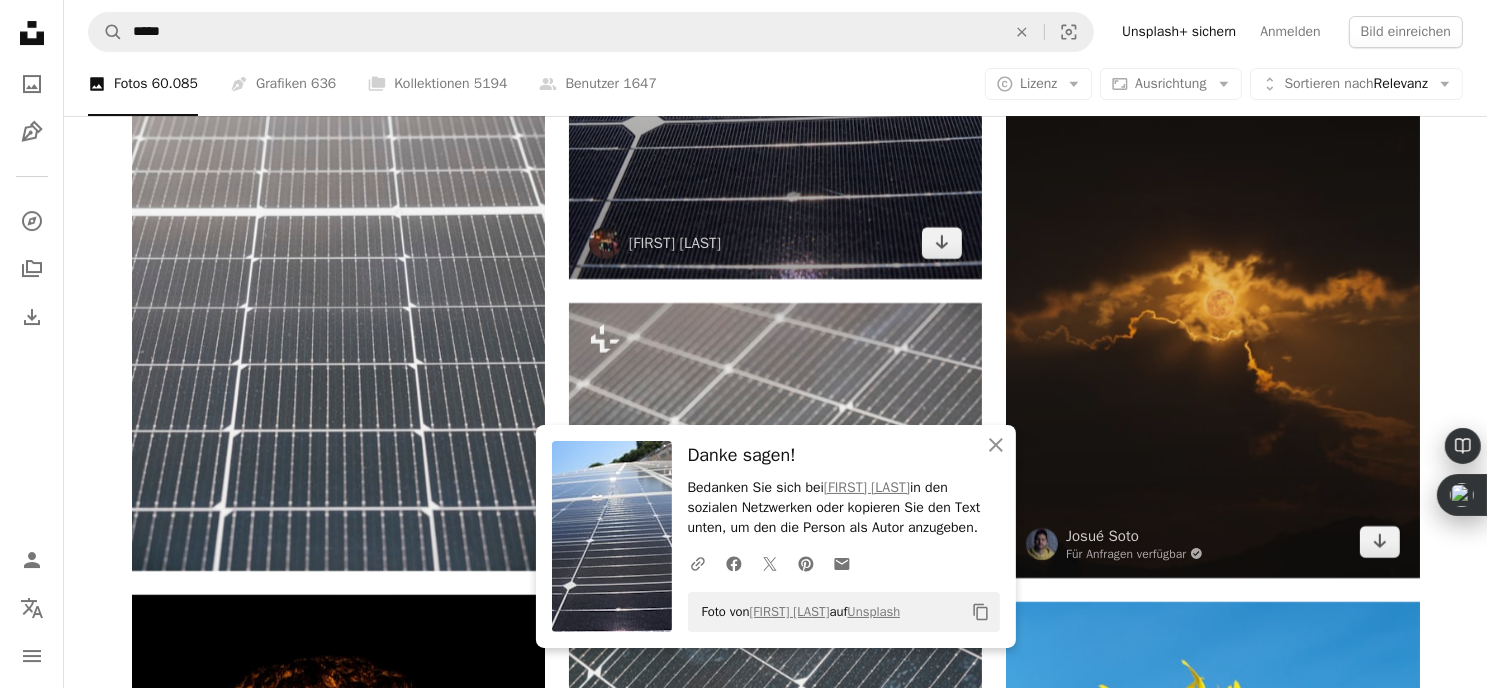 scroll, scrollTop: 51544, scrollLeft: 0, axis: vertical 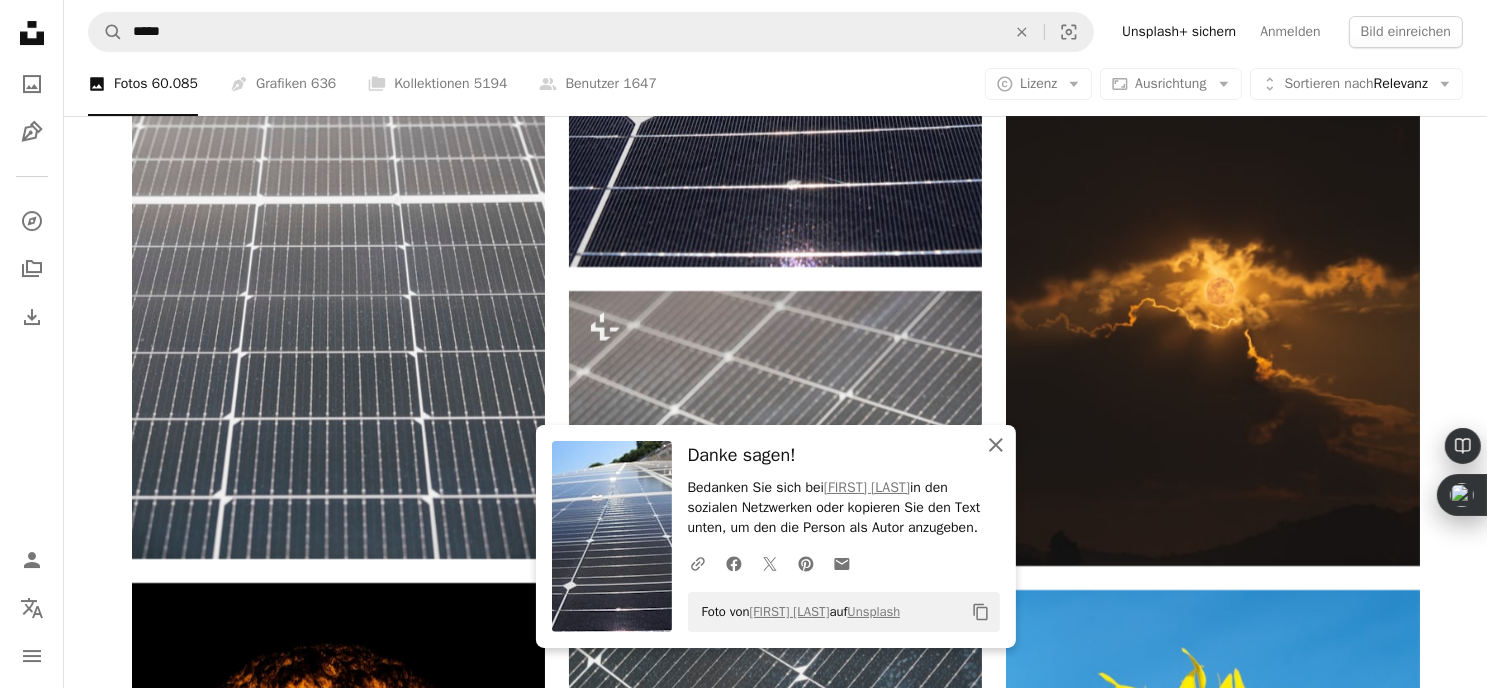 click on "An X shape" 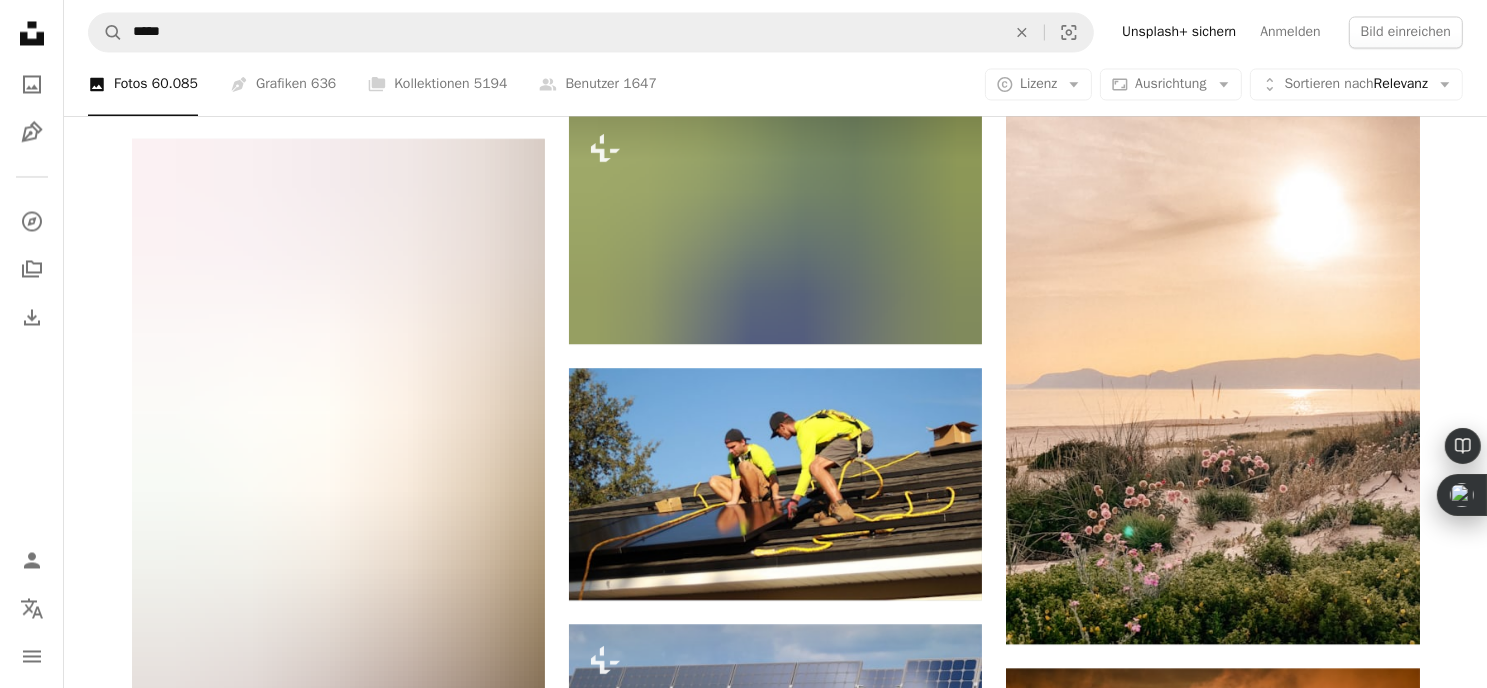 scroll, scrollTop: 63323, scrollLeft: 0, axis: vertical 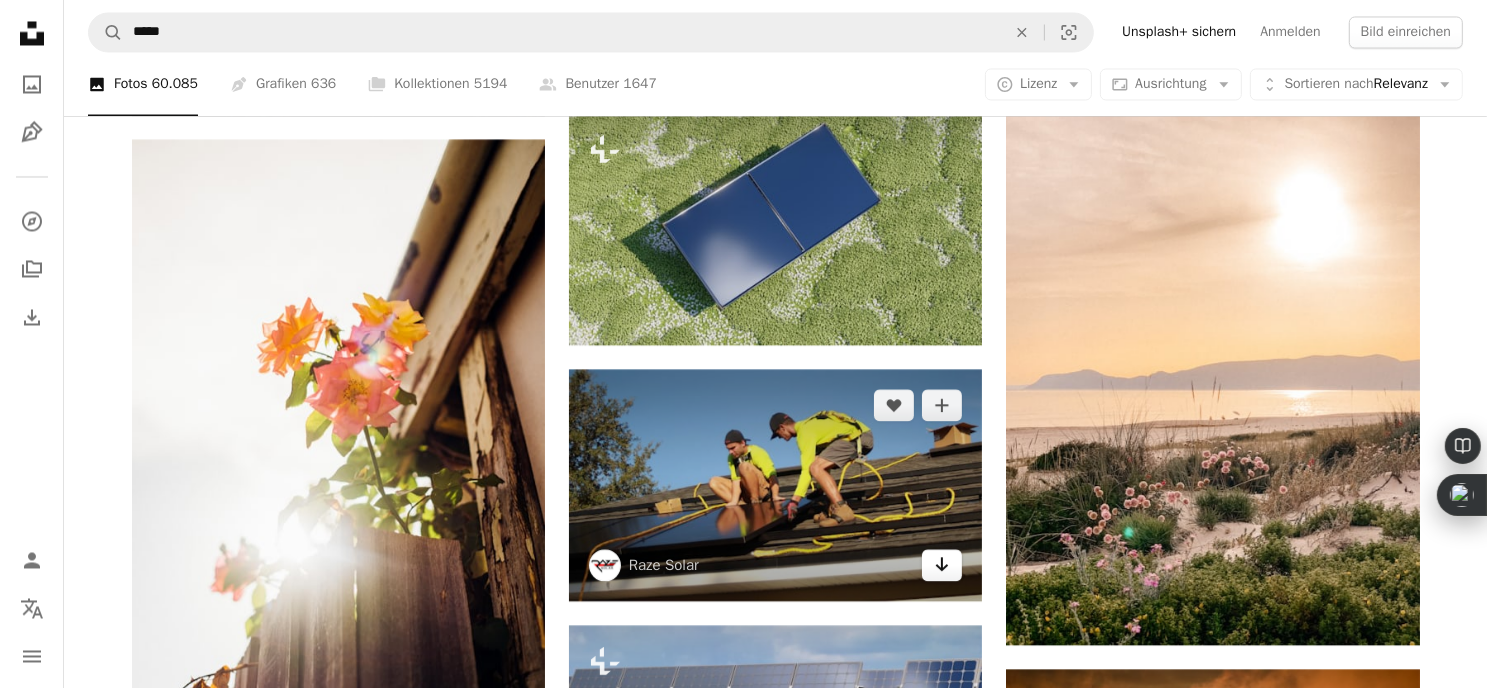 click 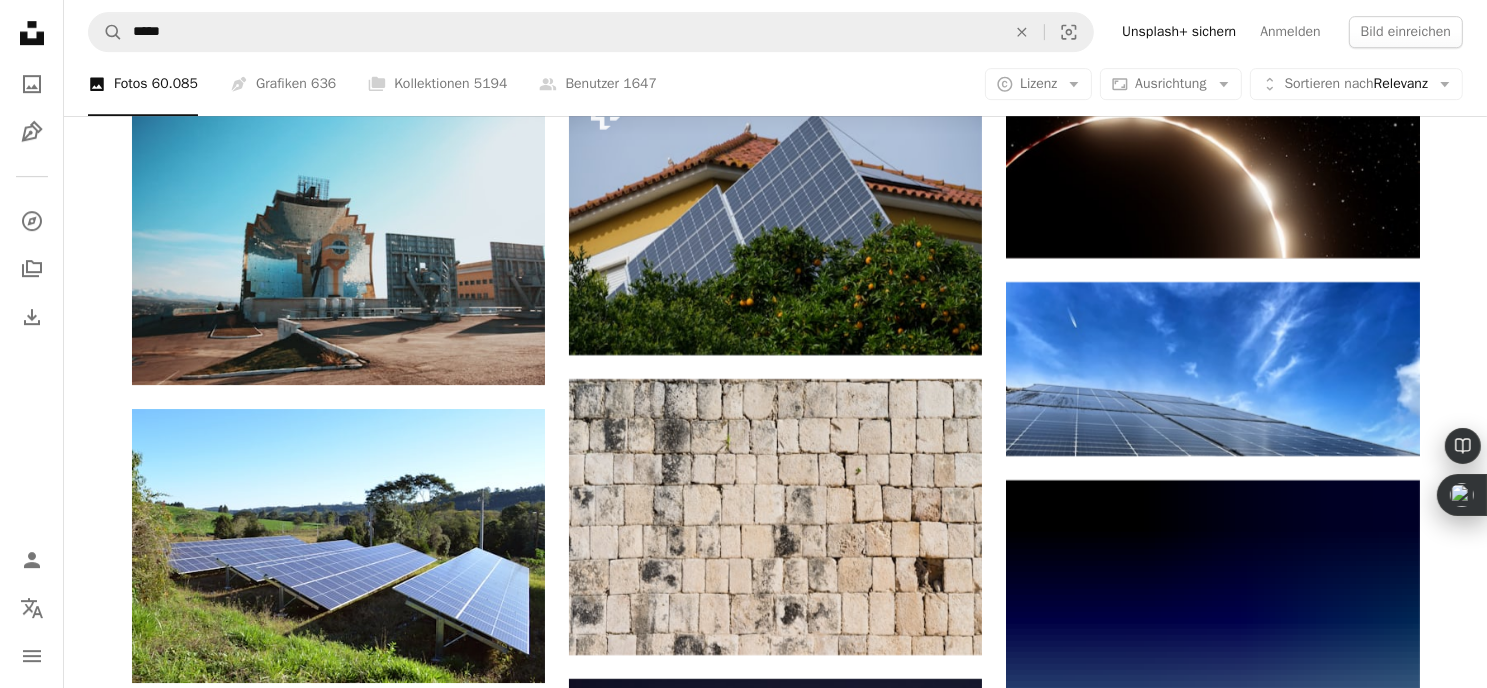 scroll, scrollTop: 65750, scrollLeft: 0, axis: vertical 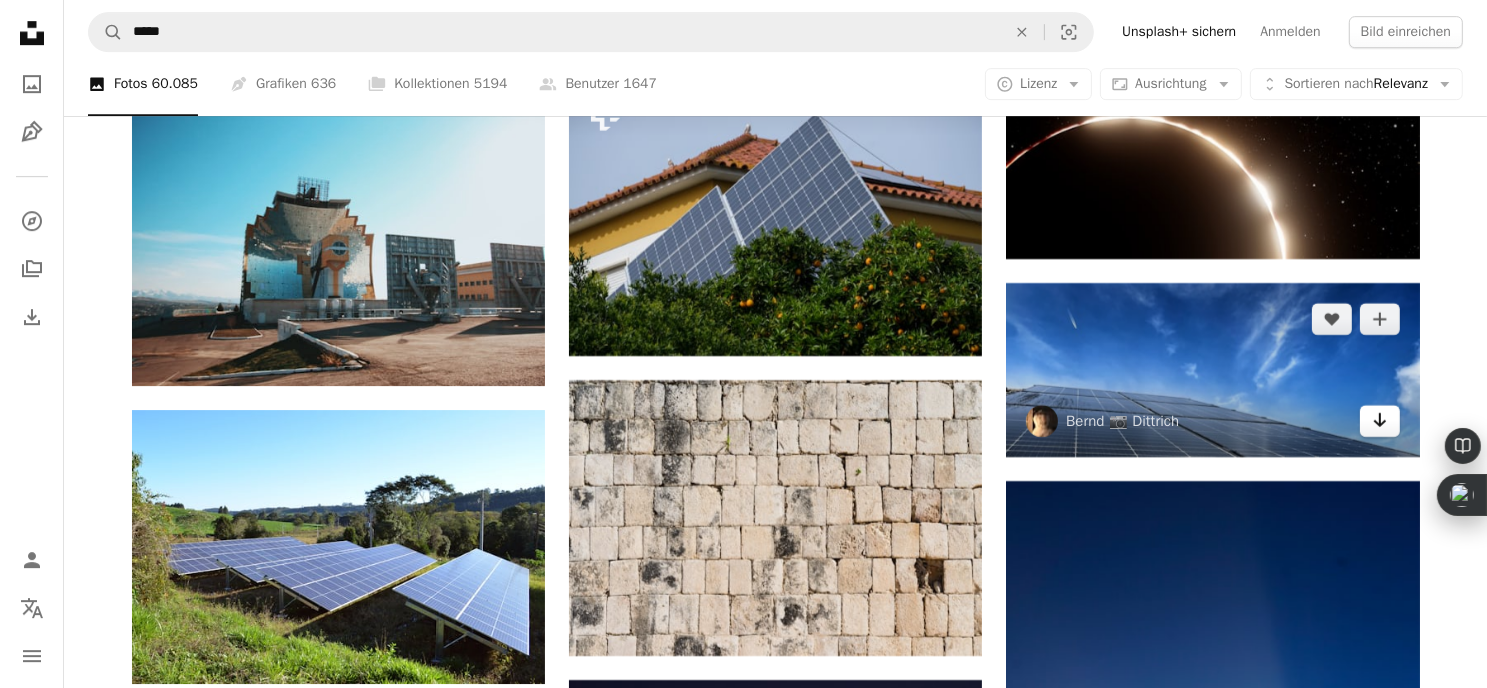 click on "Arrow pointing down" 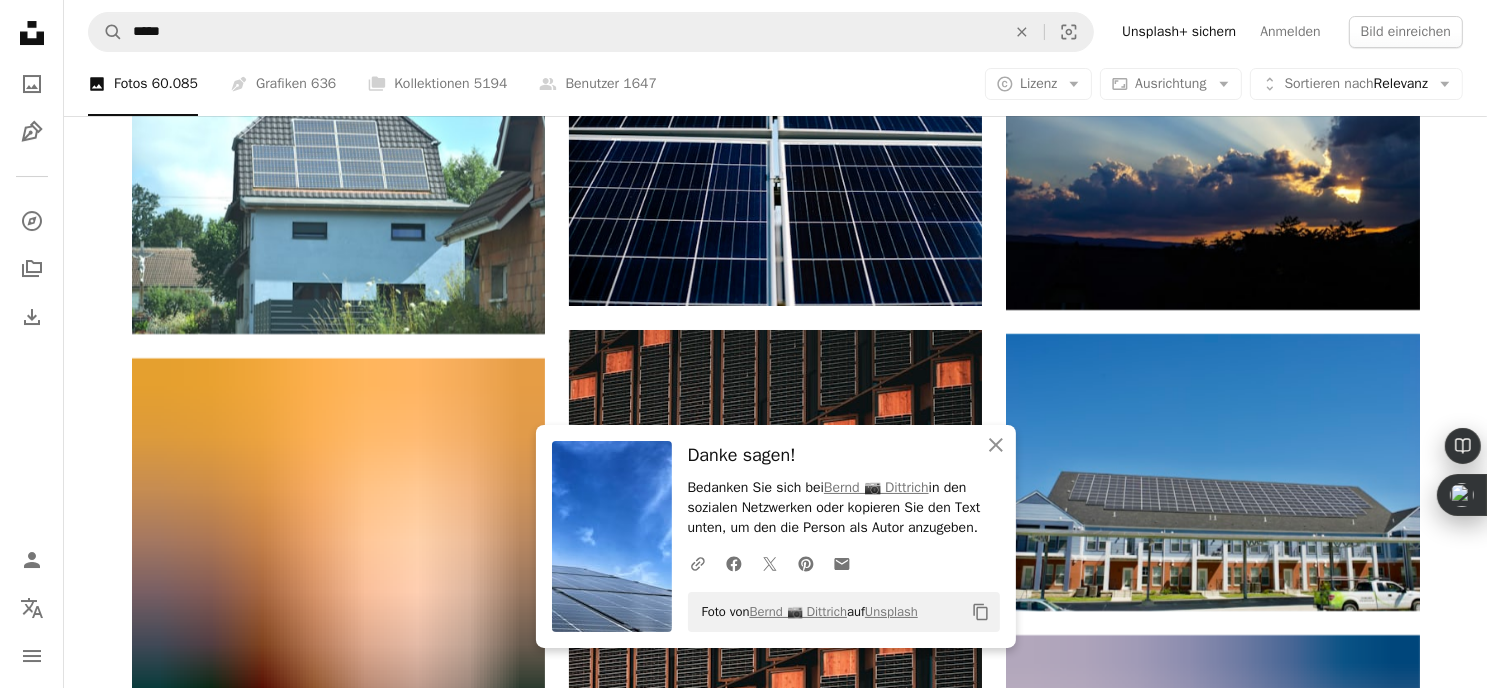 scroll, scrollTop: 66651, scrollLeft: 0, axis: vertical 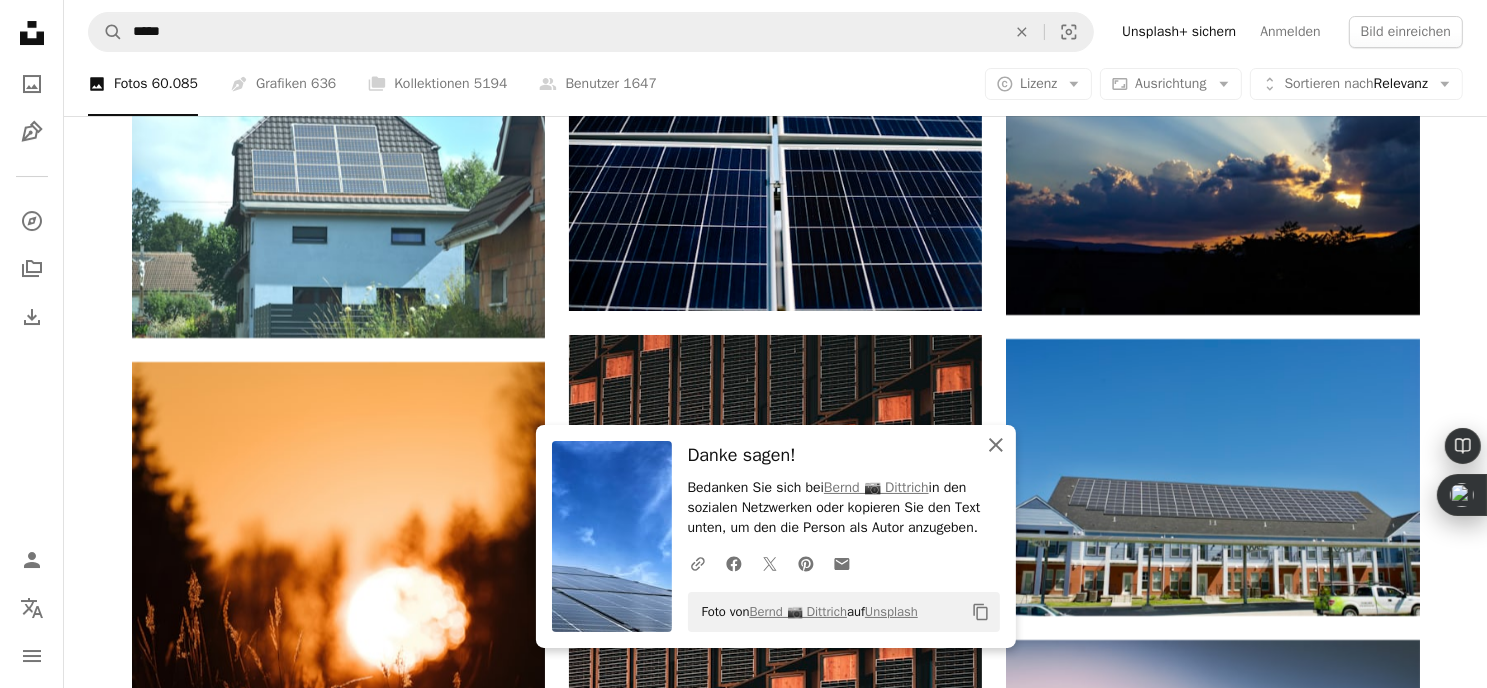 click 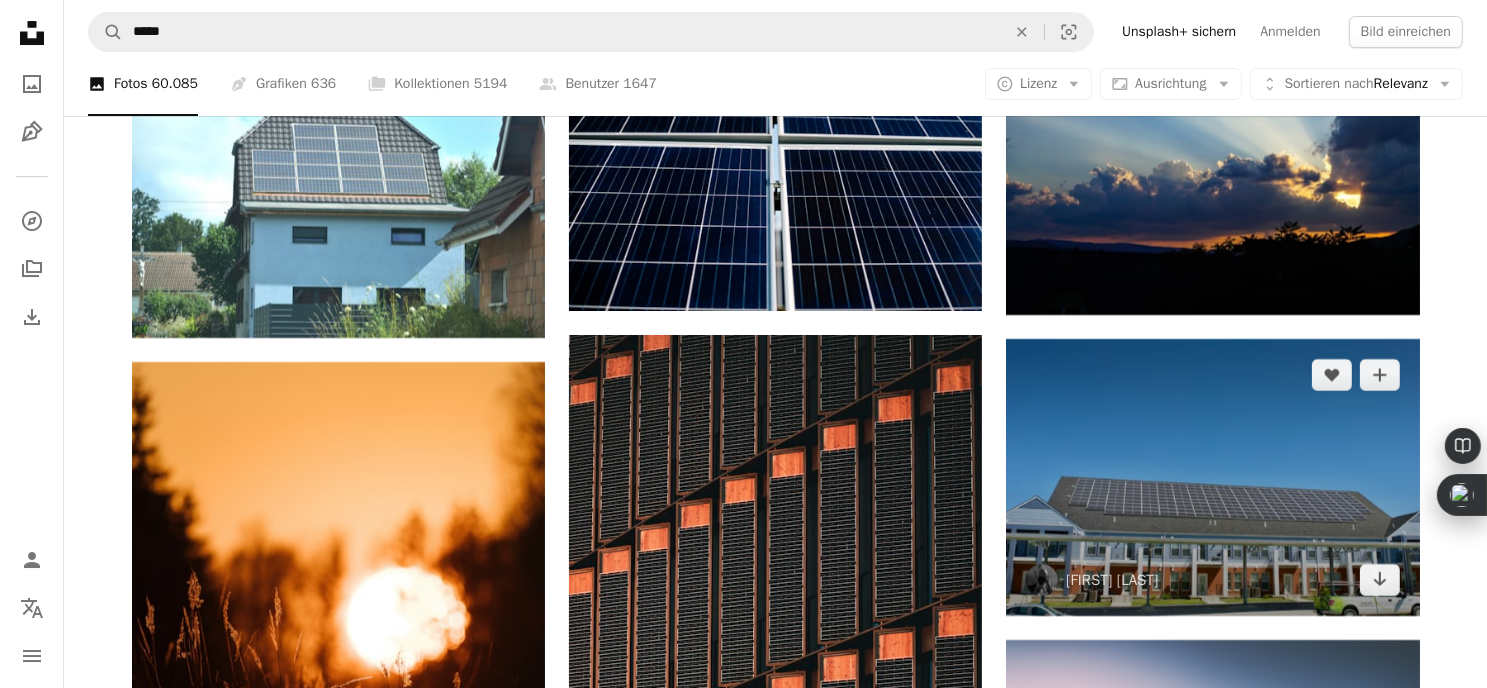 scroll, scrollTop: 66645, scrollLeft: 0, axis: vertical 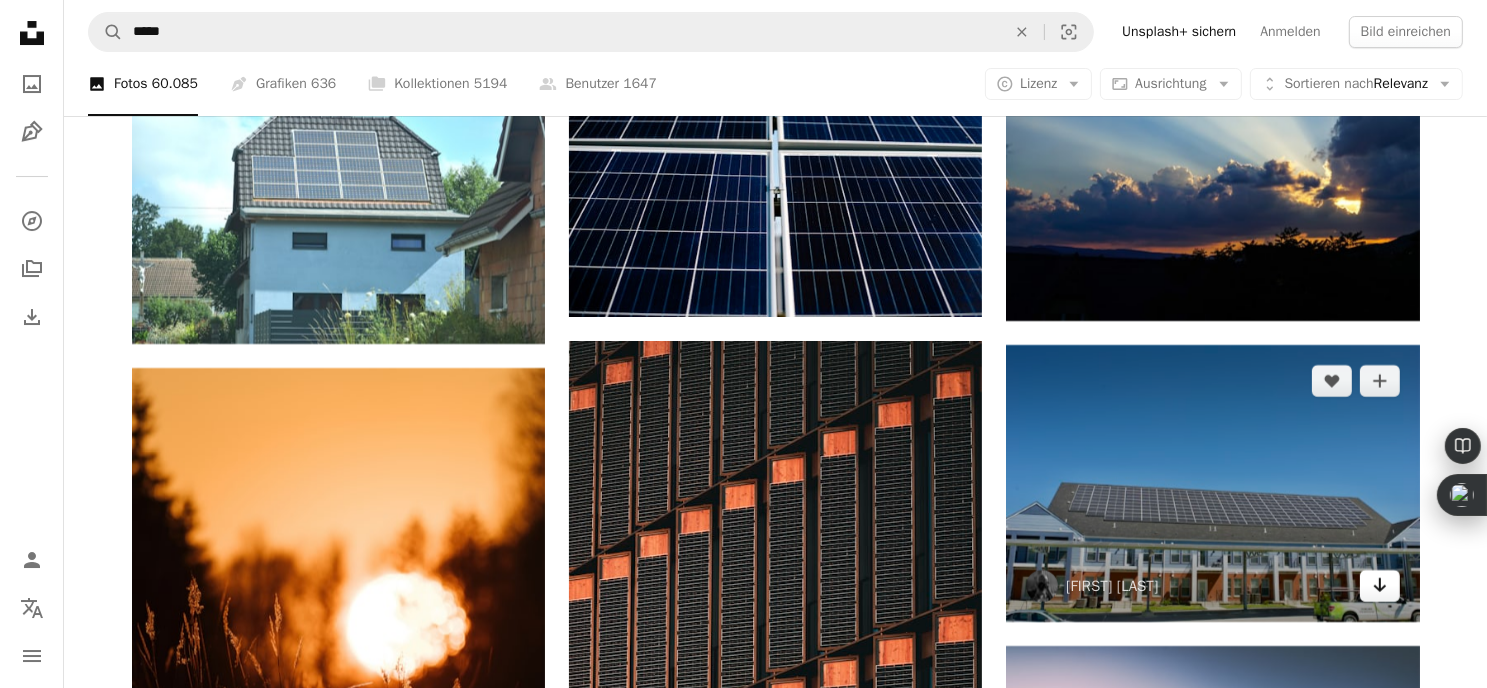 click on "Arrow pointing down" 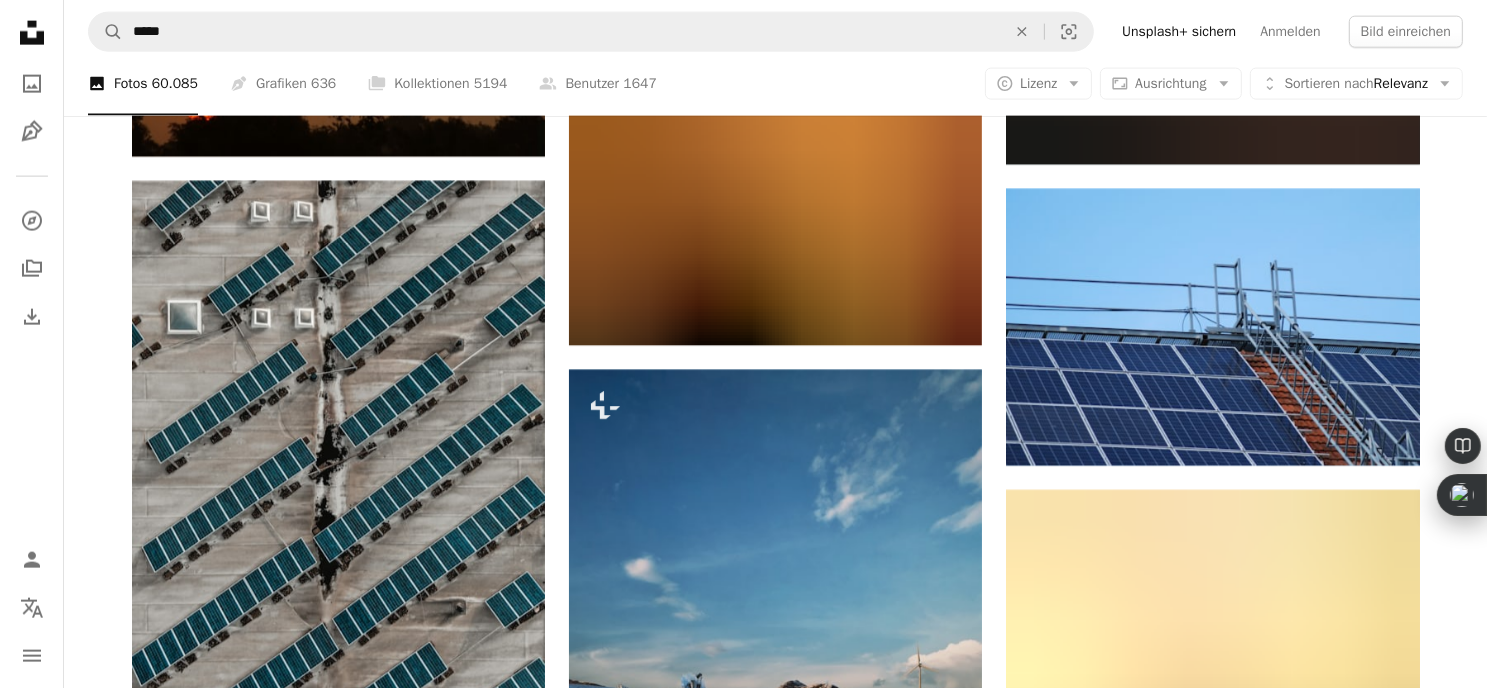 scroll, scrollTop: 84506, scrollLeft: 0, axis: vertical 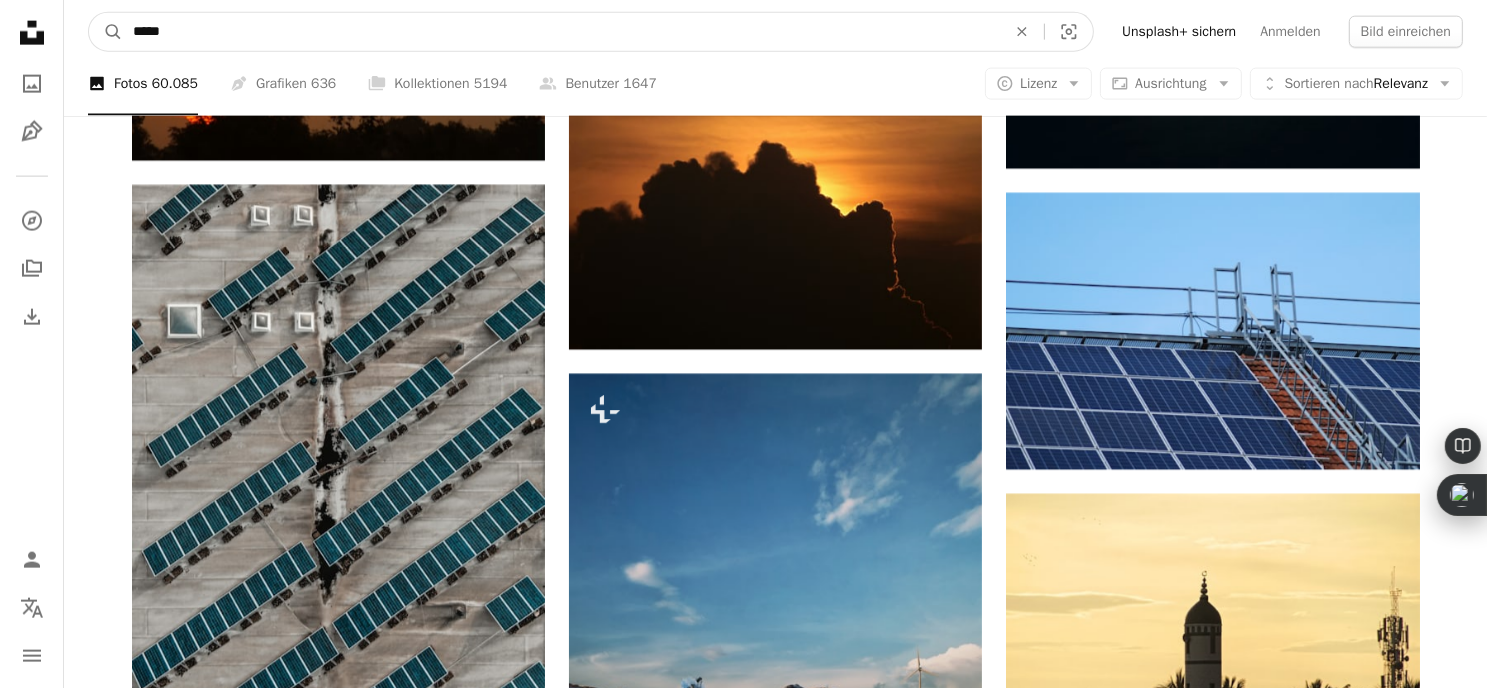 click on "*****" at bounding box center [561, 32] 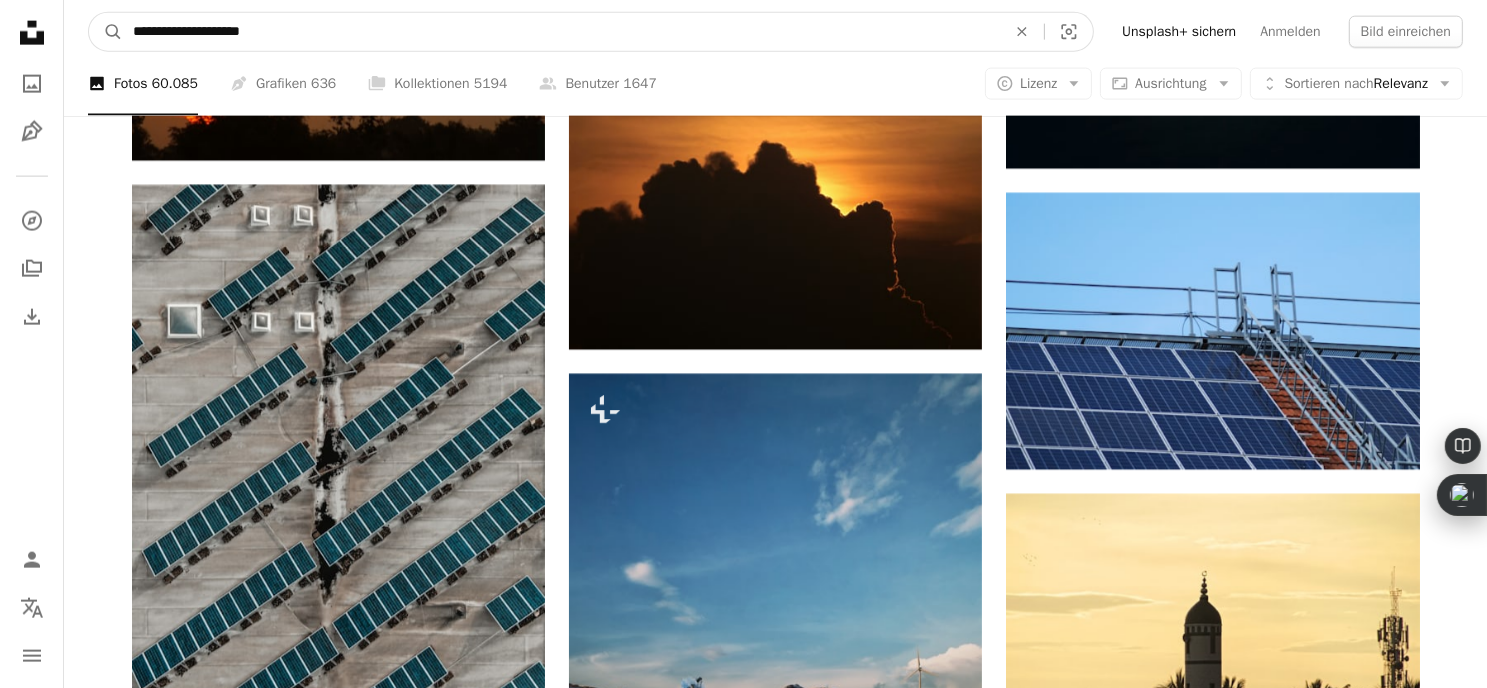 type on "**********" 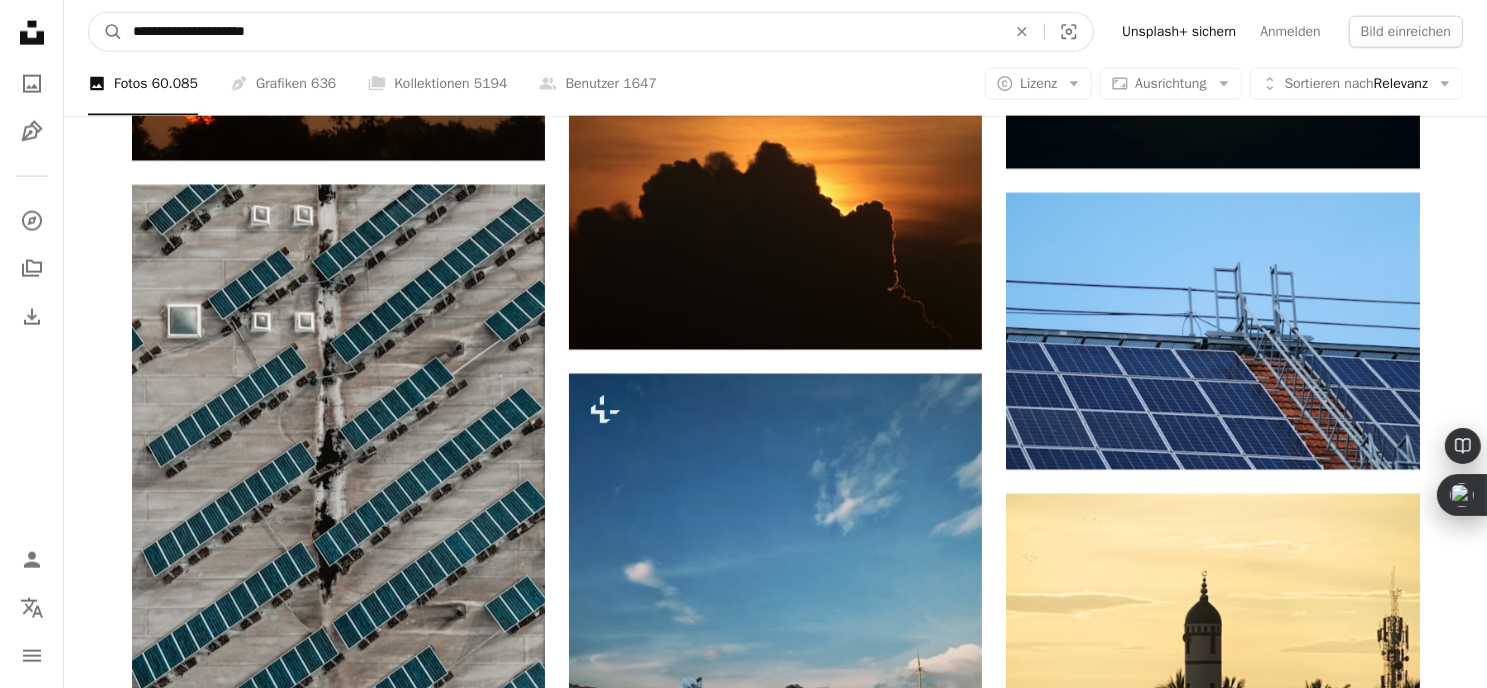 click on "A magnifying glass" at bounding box center (106, 32) 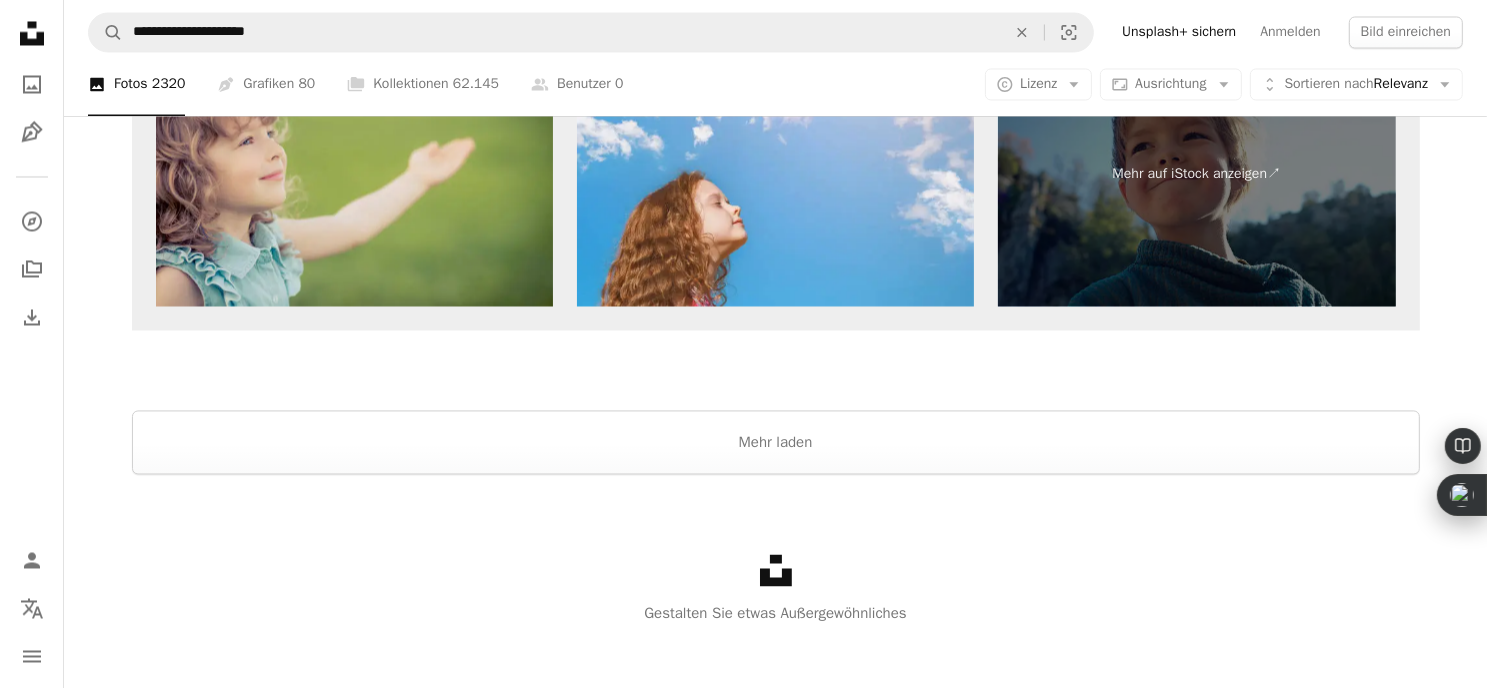 scroll, scrollTop: 3800, scrollLeft: 0, axis: vertical 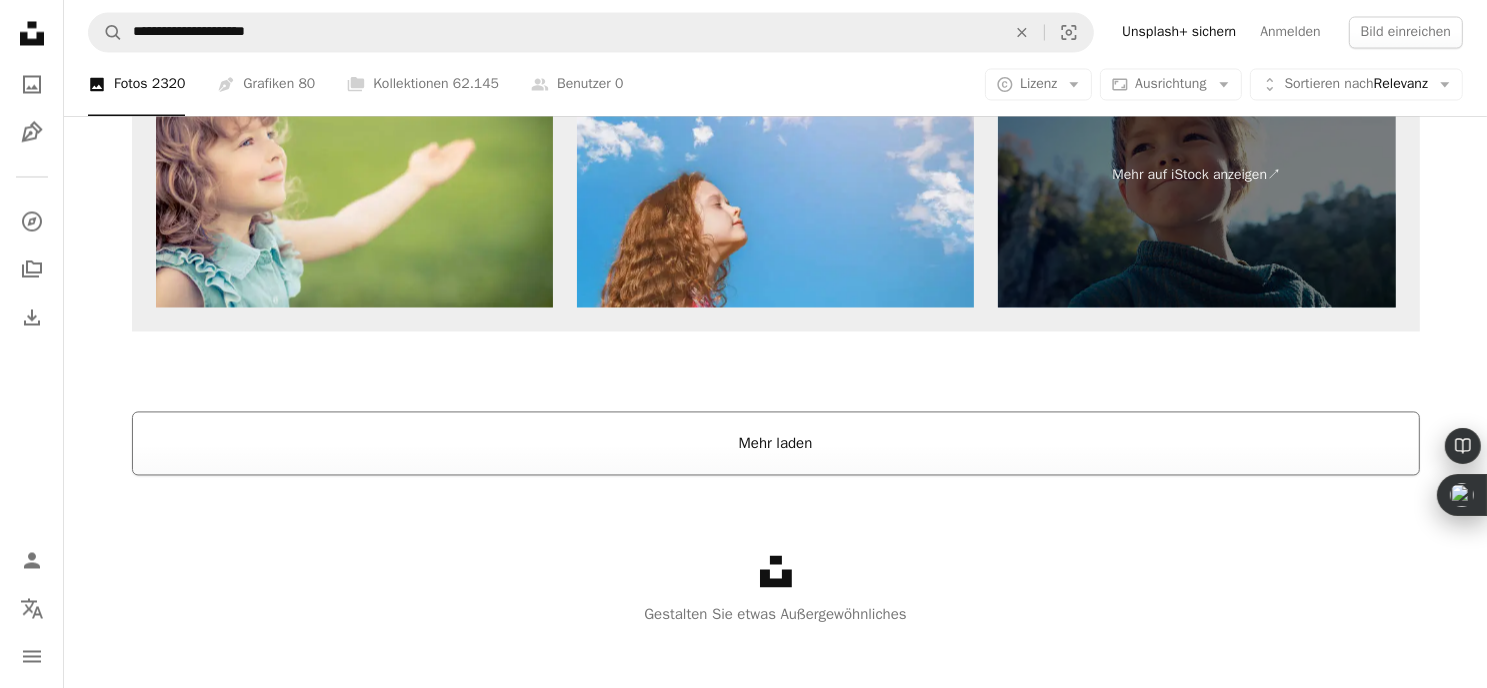 click on "Mehr laden" at bounding box center [776, 443] 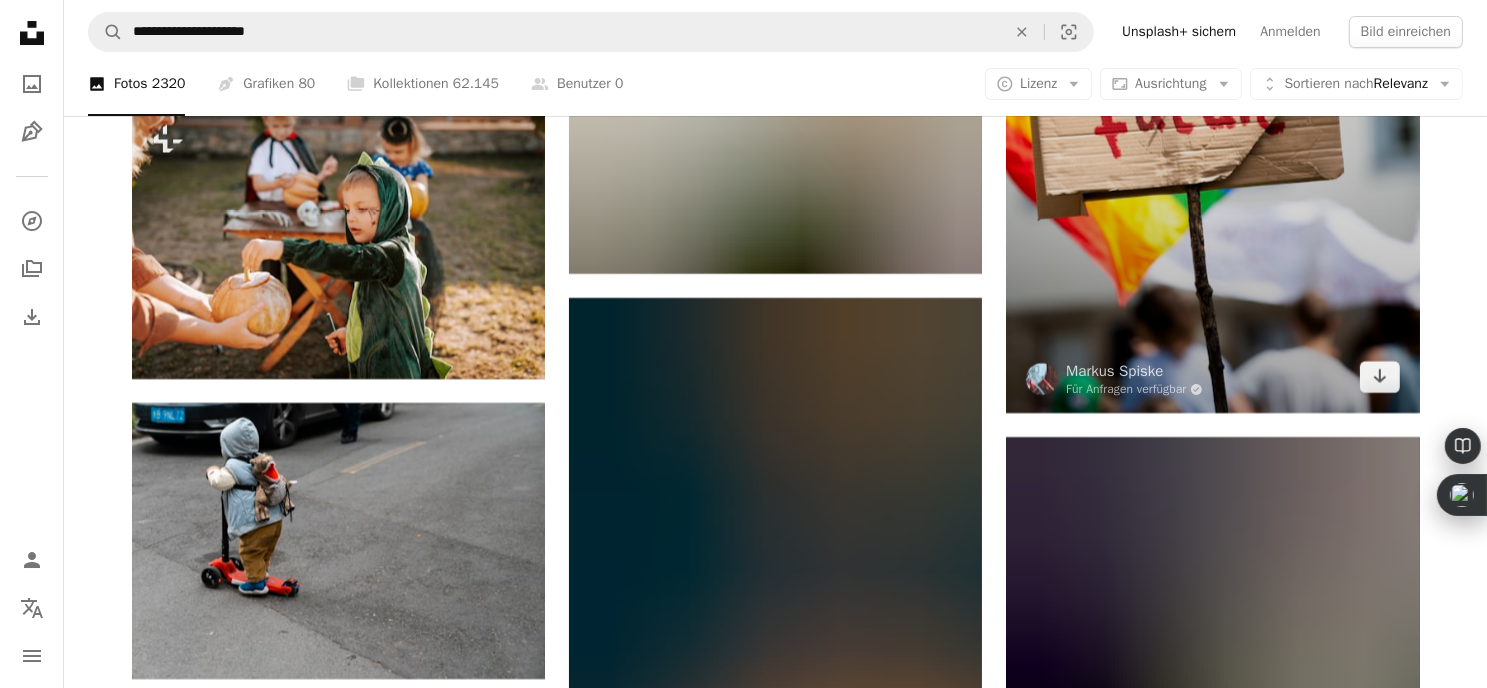 scroll, scrollTop: 7259, scrollLeft: 0, axis: vertical 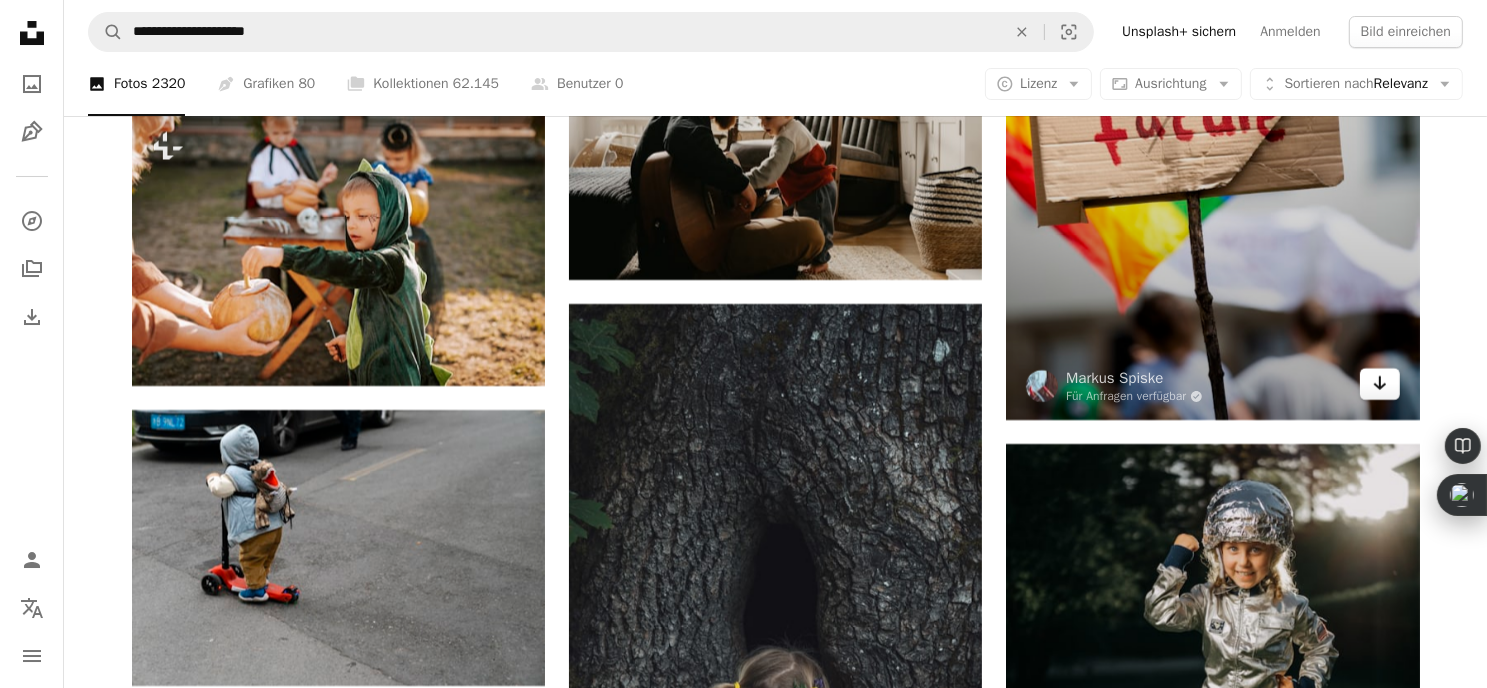 click on "Arrow pointing down" 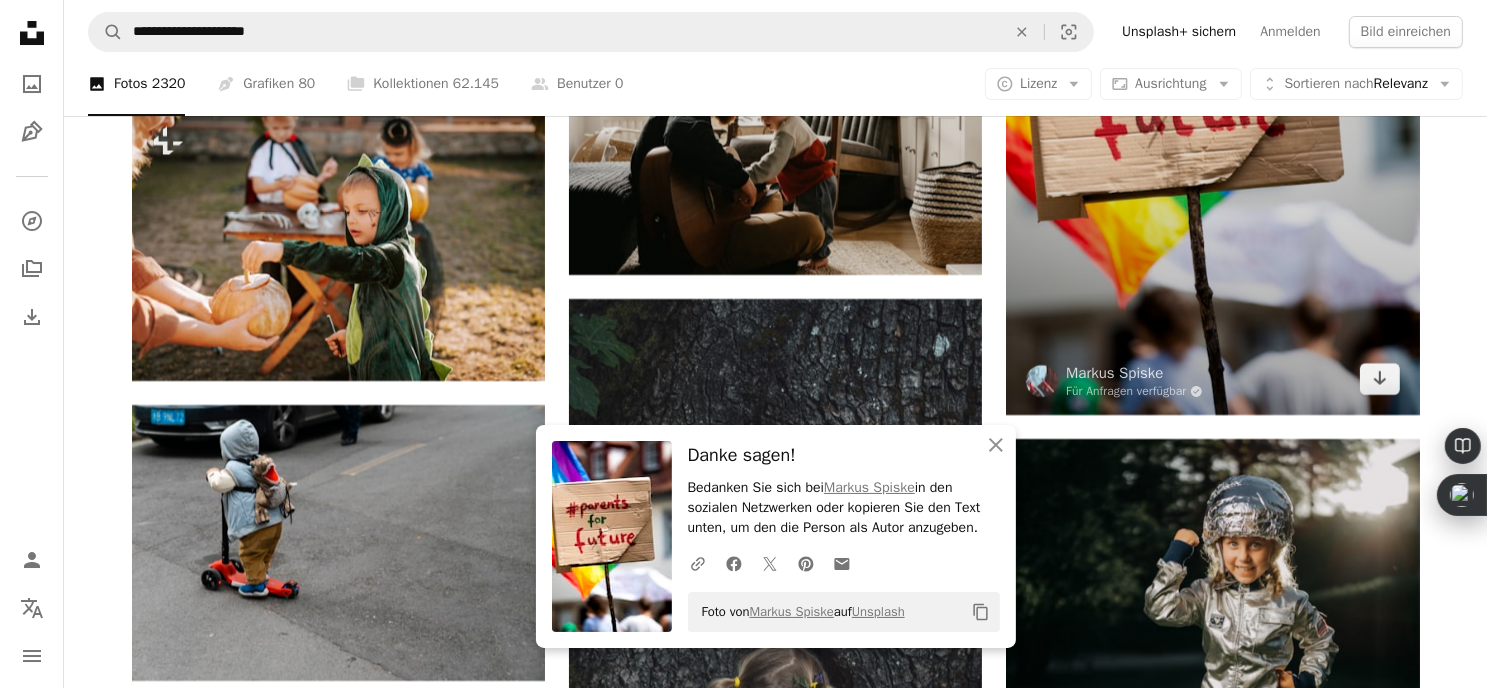 scroll, scrollTop: 7268, scrollLeft: 0, axis: vertical 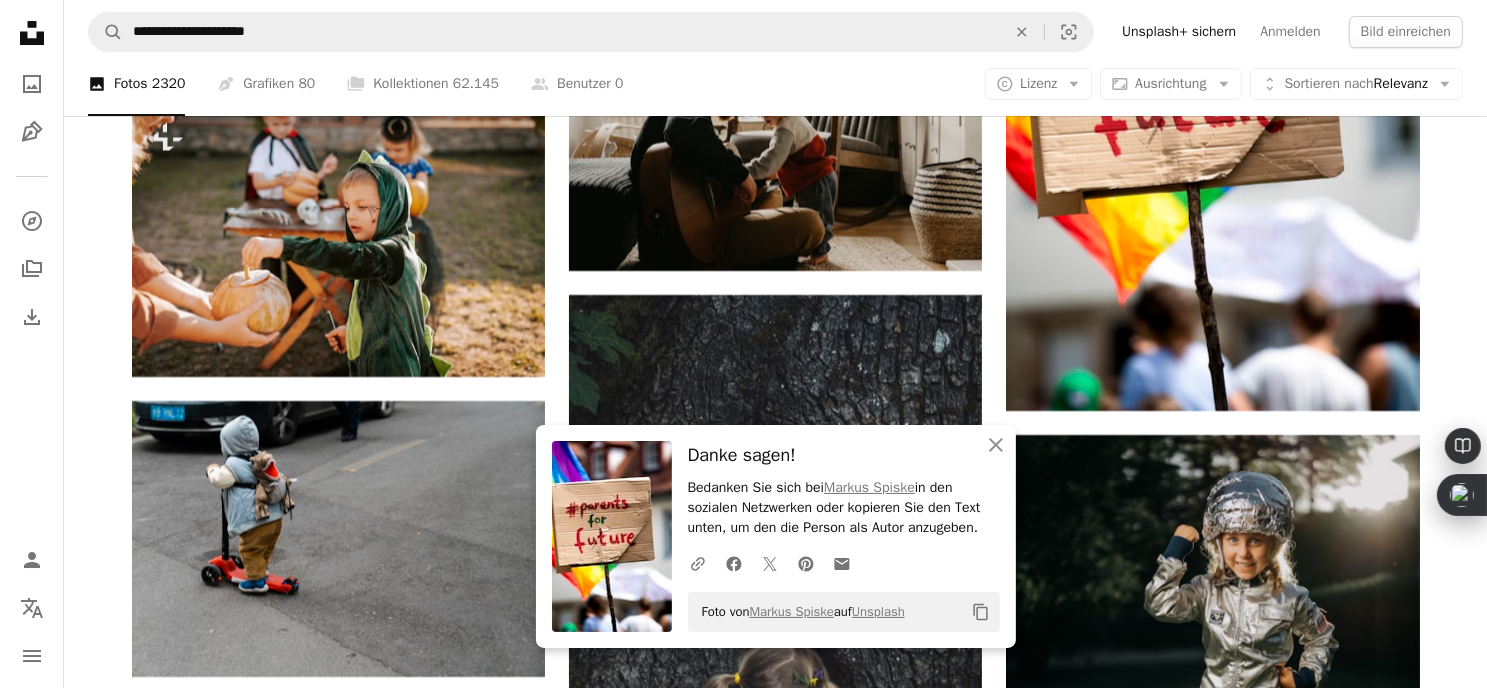 click on "Plus sign for Unsplash+ A heart A plus sign [NAME] Für  Unsplash+ A lock   Herunterladen Plus sign for Unsplash+ A heart A plus sign [NAME] Für  Unsplash+ A lock   Herunterladen A heart A plus sign [NAME] Für Anfragen verfügbar A checkmark inside of a circle Arrow pointing down Plus sign for Unsplash+ A heart A plus sign [NAME] Für  Unsplash+ A lock   Herunterladen Plus sign for Unsplash+ A heart A plus sign [NAME] Für  Unsplash+ A lock   Herunterladen A heart A plus sign [NAME] Arrow pointing down Plus sign for Unsplash+ A heart A plus sign [NAME] Für  Unsplash+ A lock   Herunterladen A heart A plus sign [NAME] Für Anfragen verfügbar A checkmark inside of a circle Arrow pointing down A heart A plus sign [NAME] Für Anfragen verfügbar A checkmark inside of a circle Arrow pointing down A heart A plus sign [NAME] Für Anfragen verfügbar A checkmark inside of a circle Arrow pointing down Design a unique, engaging website Start A Free Trial A heart" at bounding box center [775, -835] 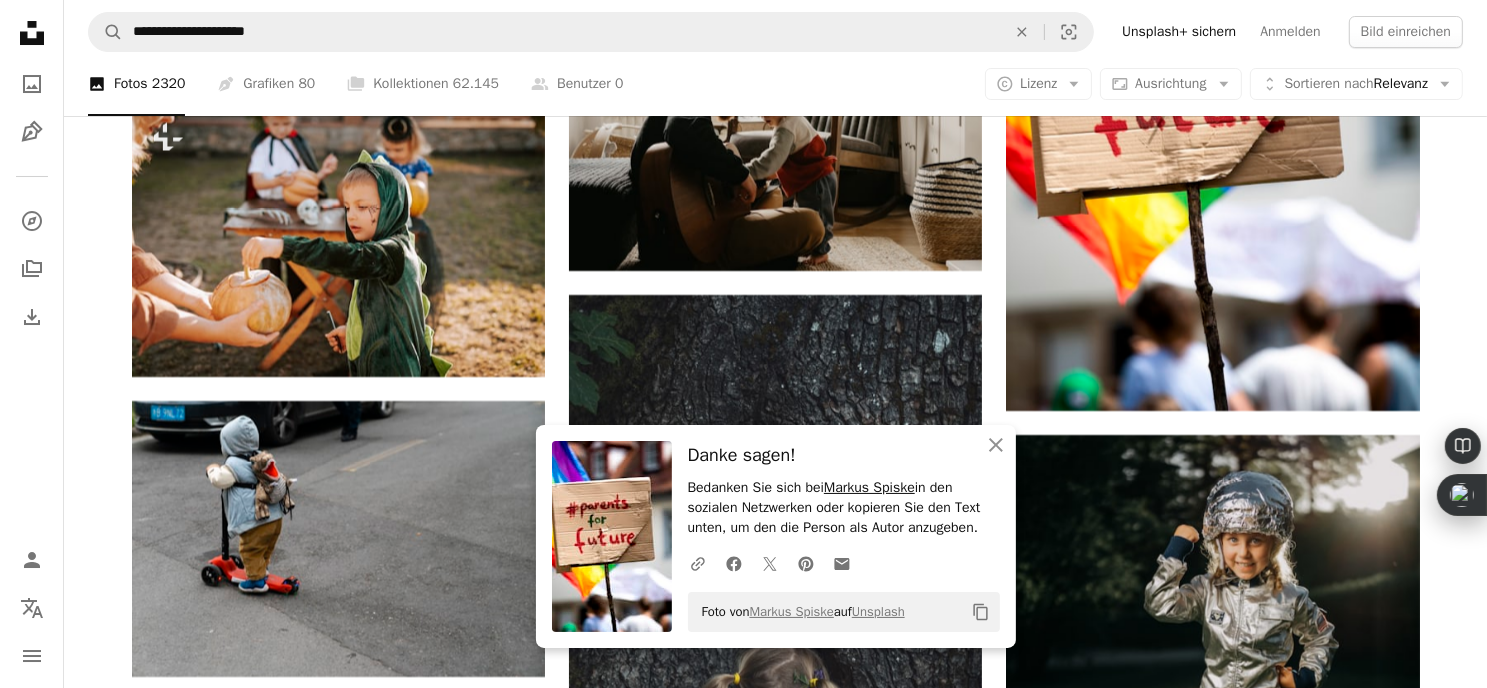 click on "Markus Spiske" at bounding box center [869, 487] 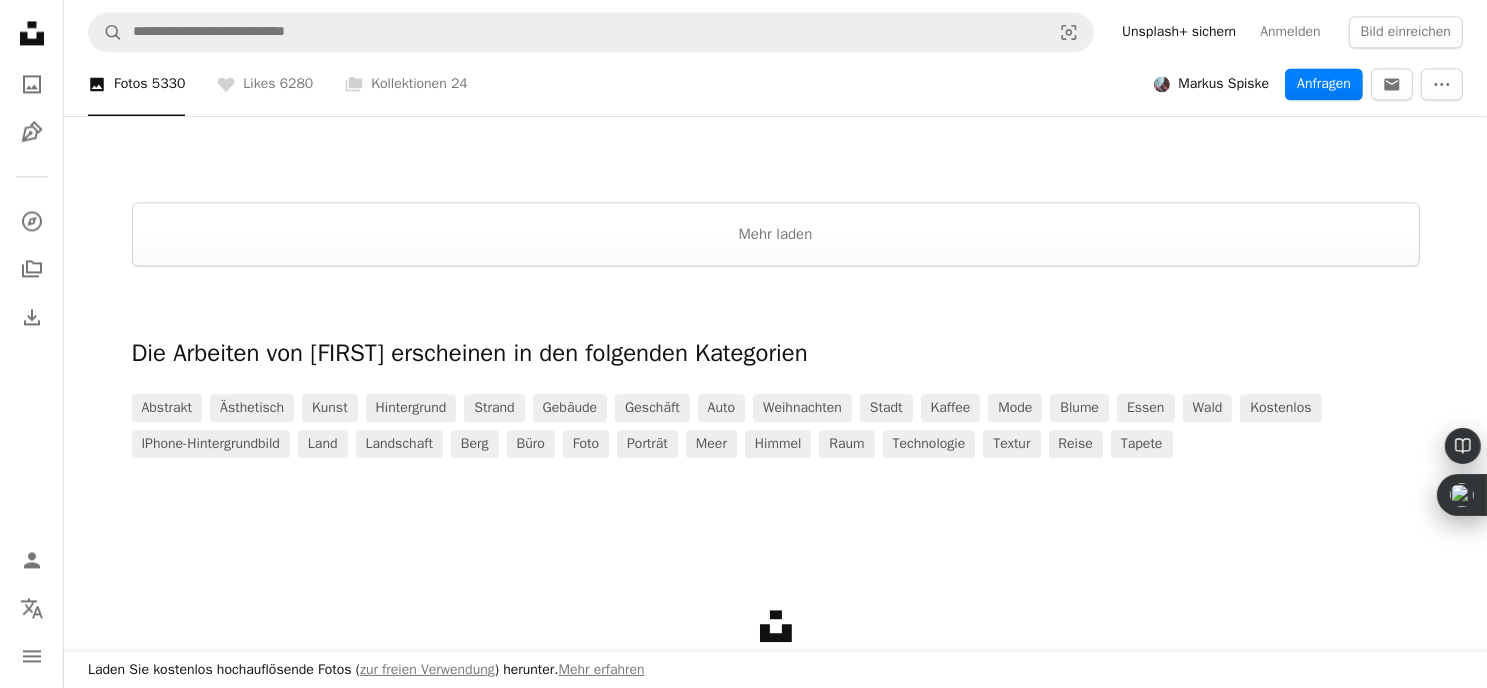 scroll, scrollTop: 4371, scrollLeft: 0, axis: vertical 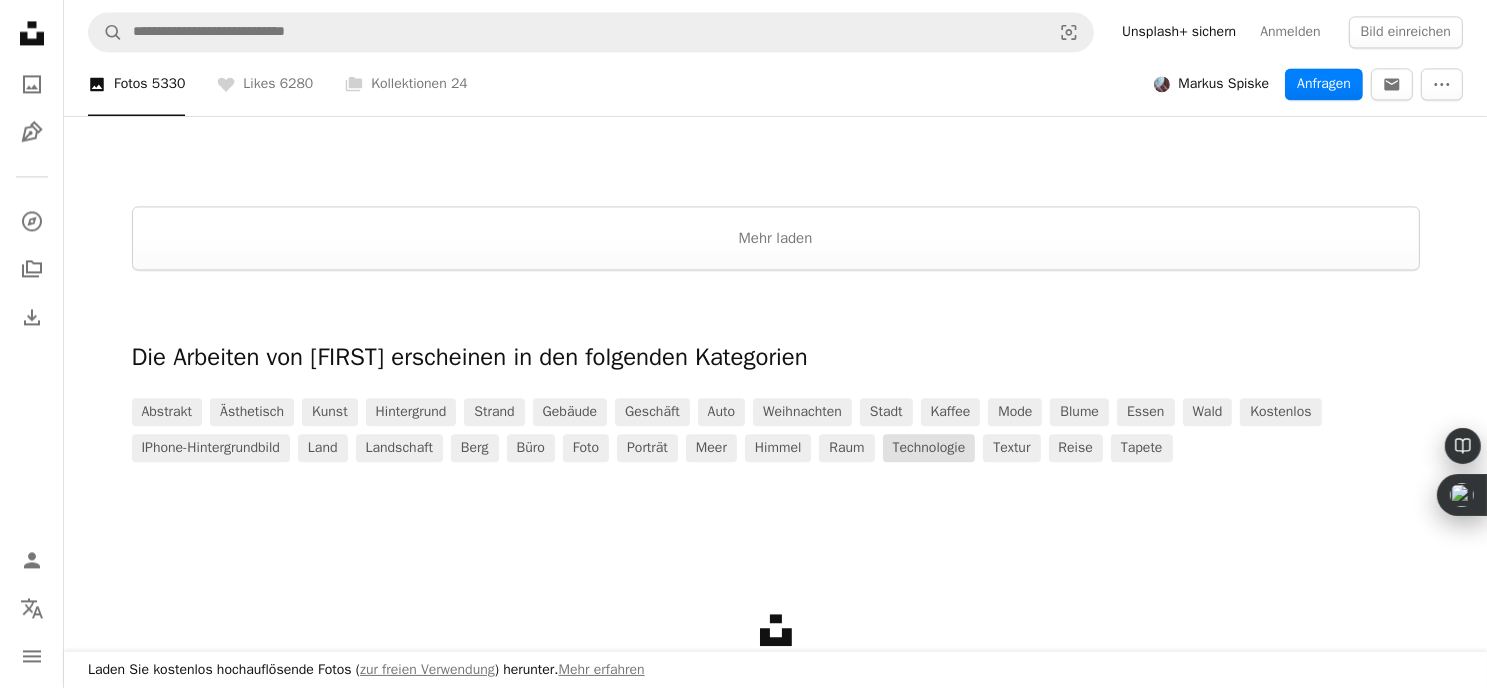 click on "Technologie" at bounding box center [929, 448] 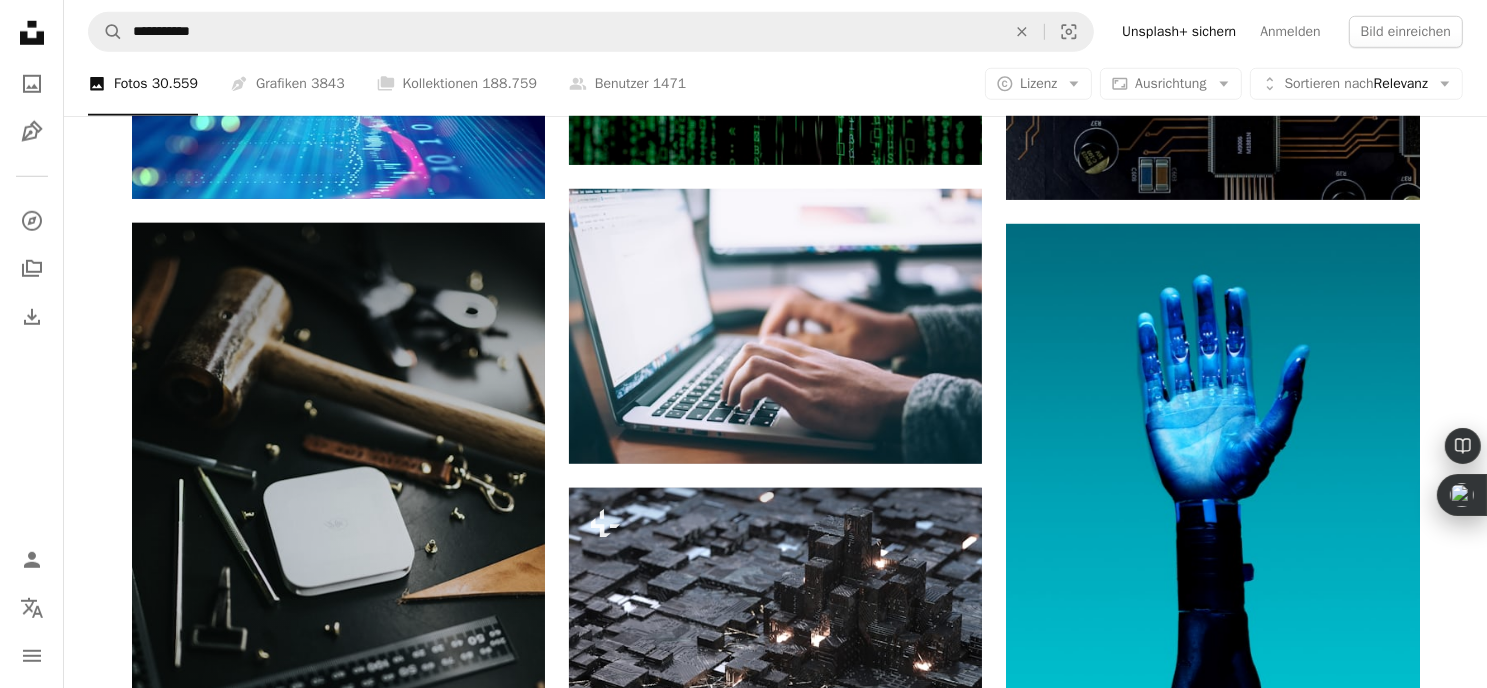 scroll, scrollTop: 1623, scrollLeft: 0, axis: vertical 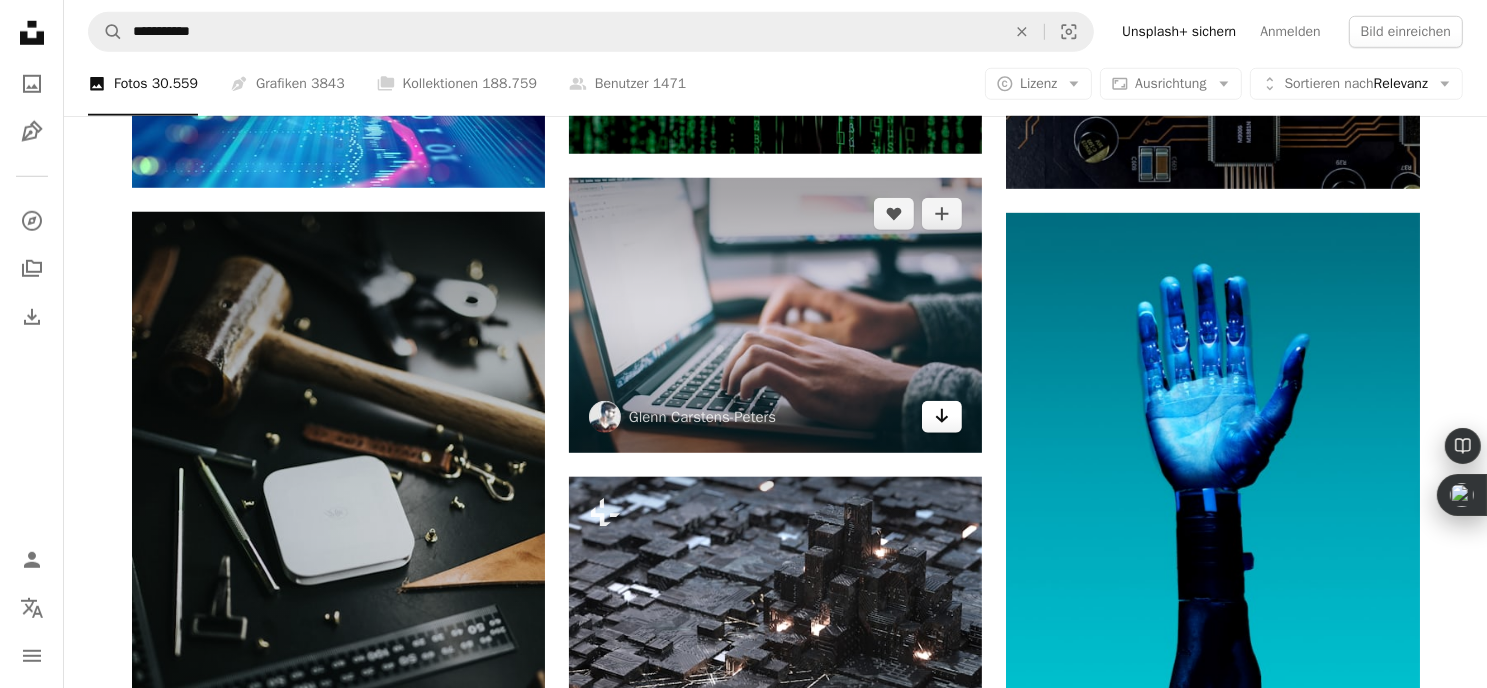 click 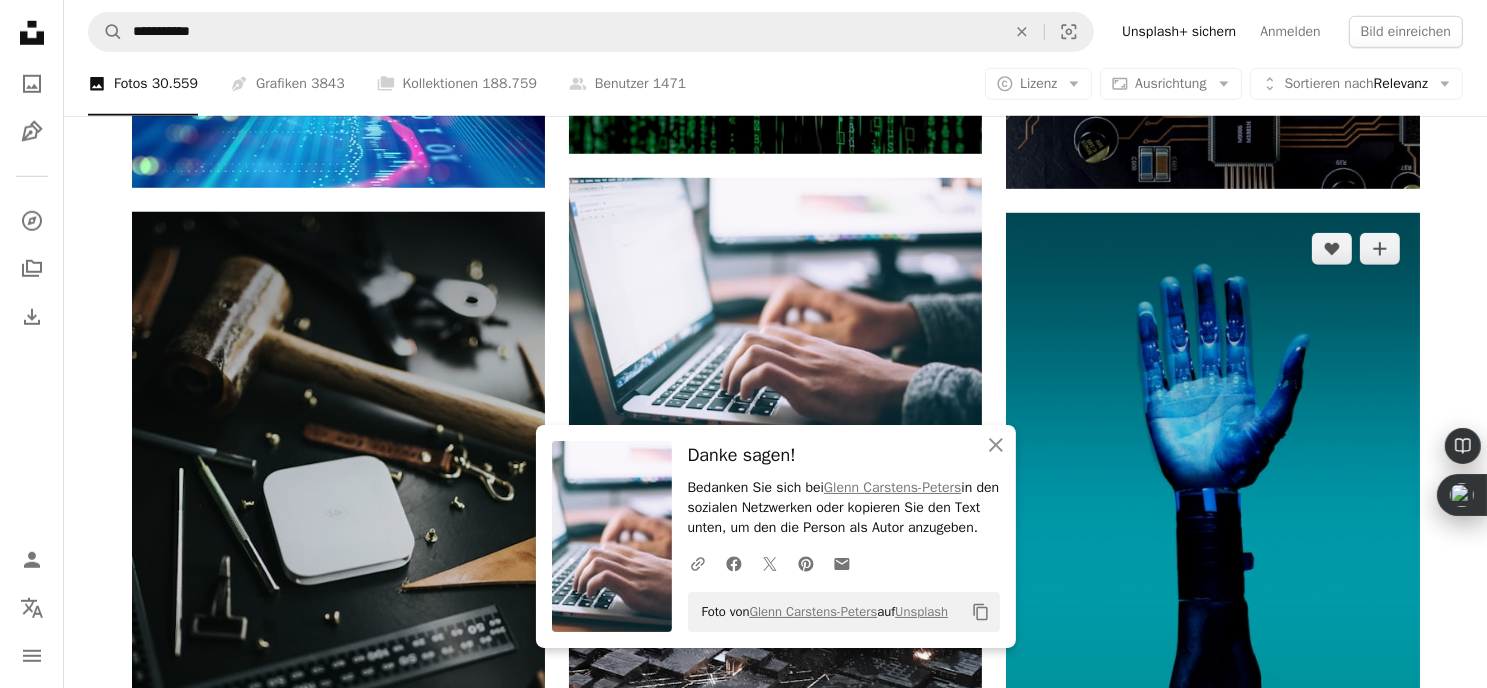 click at bounding box center [1212, 523] 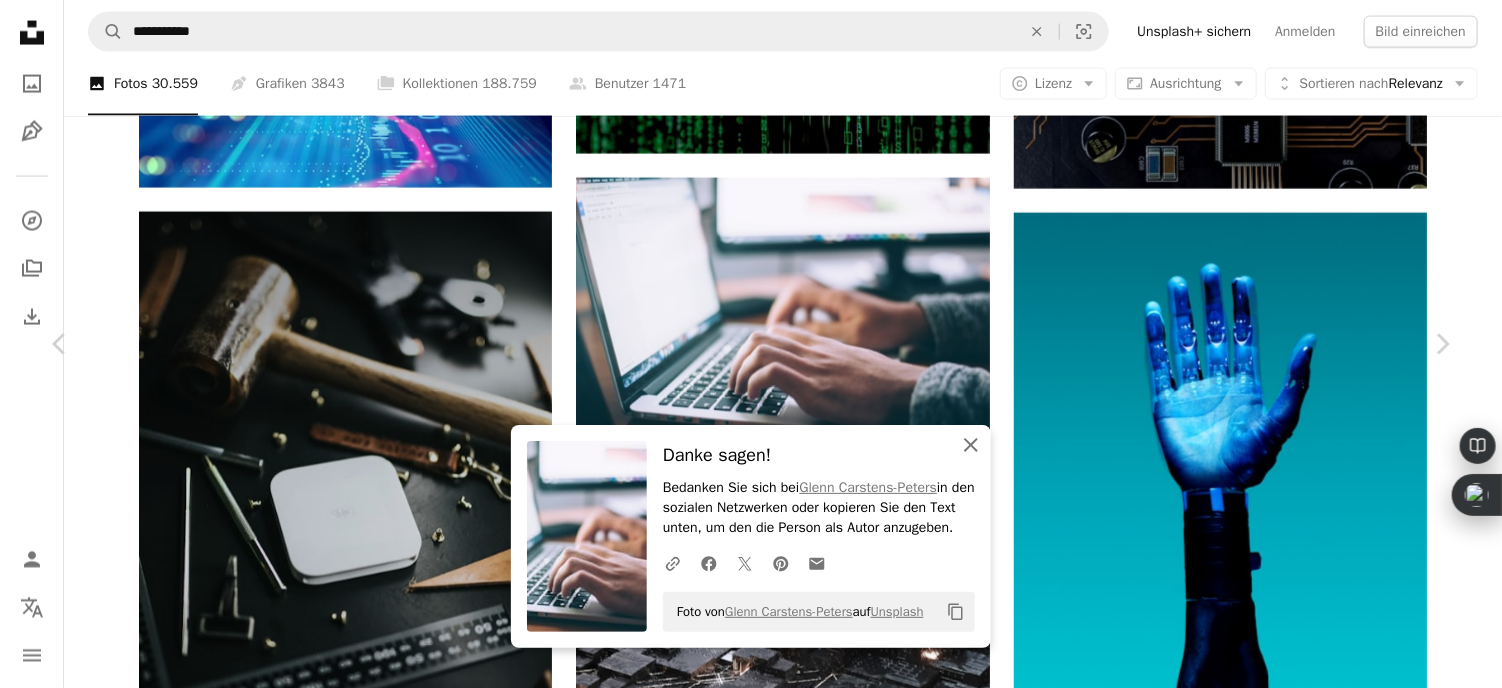 click 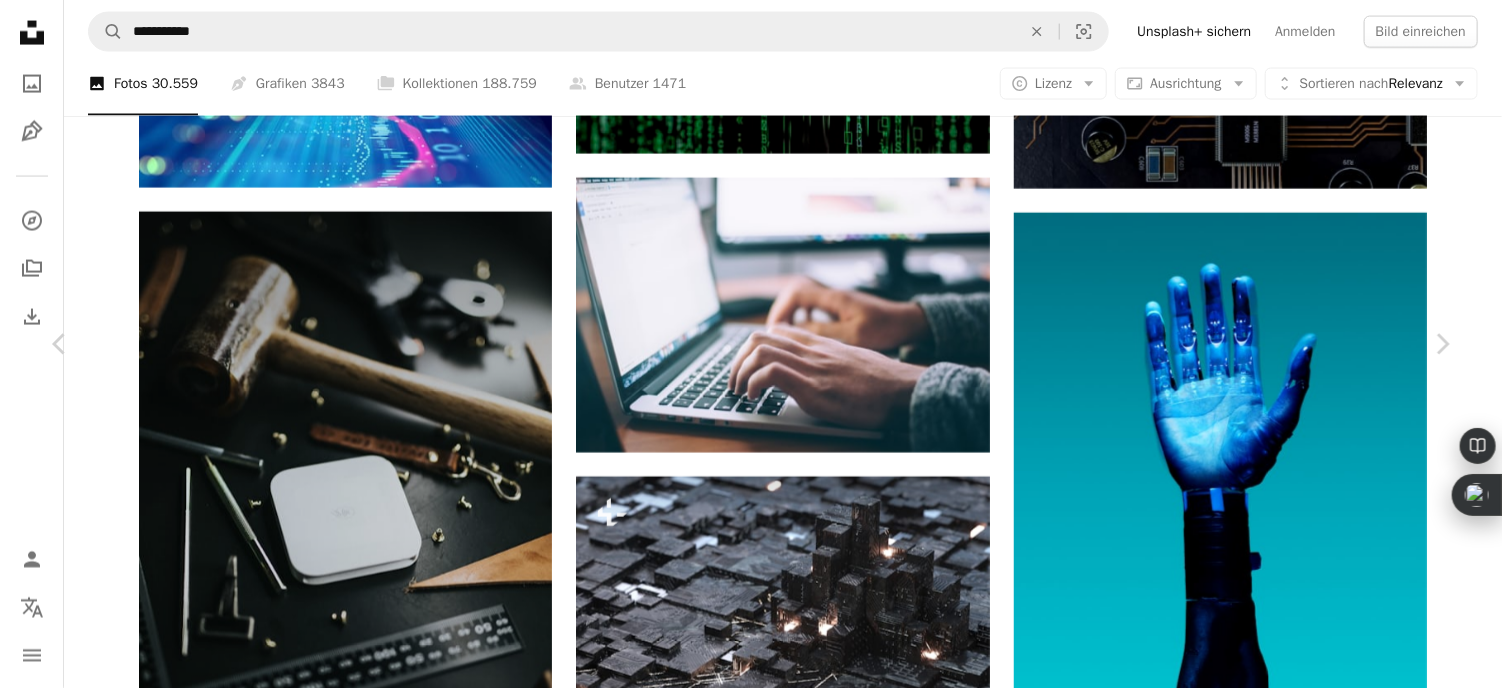 click on "Zoom in" at bounding box center [743, 2875] 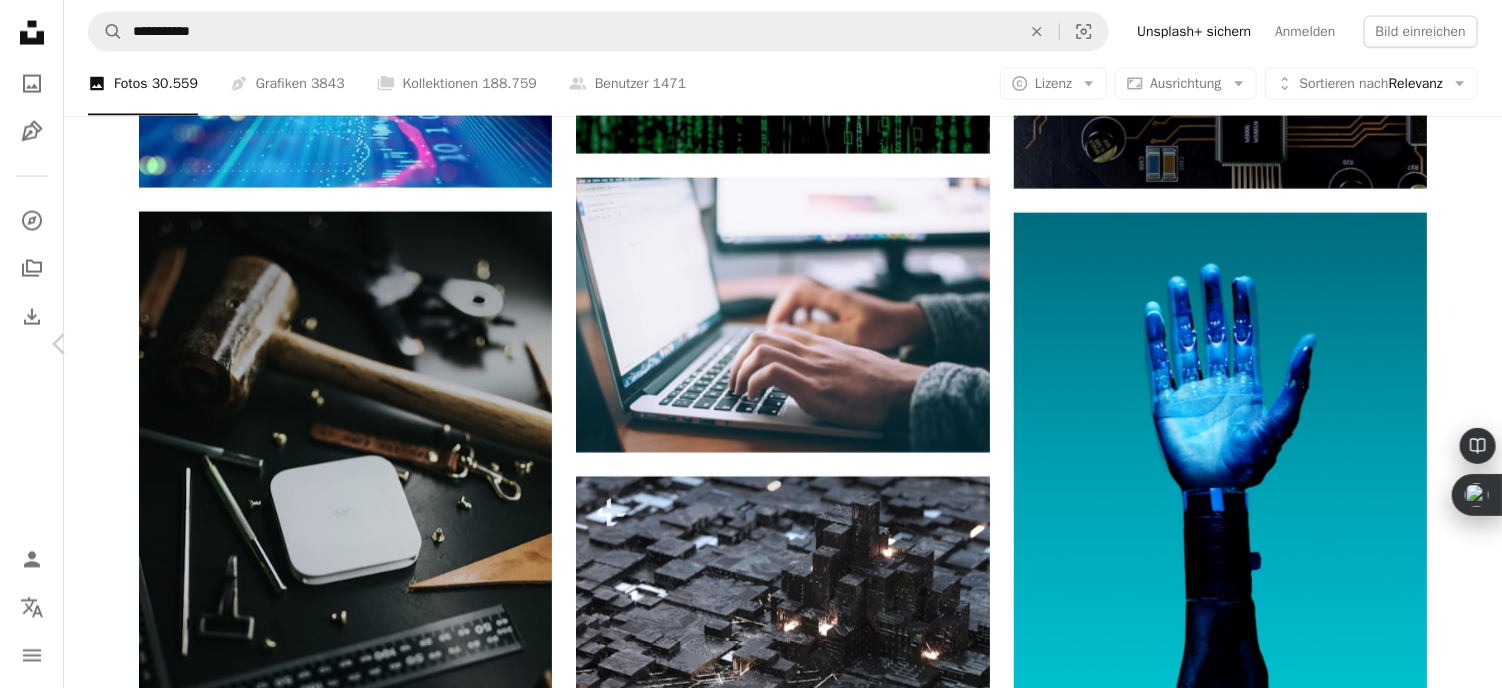 click on "Chevron right" at bounding box center [1442, 344] 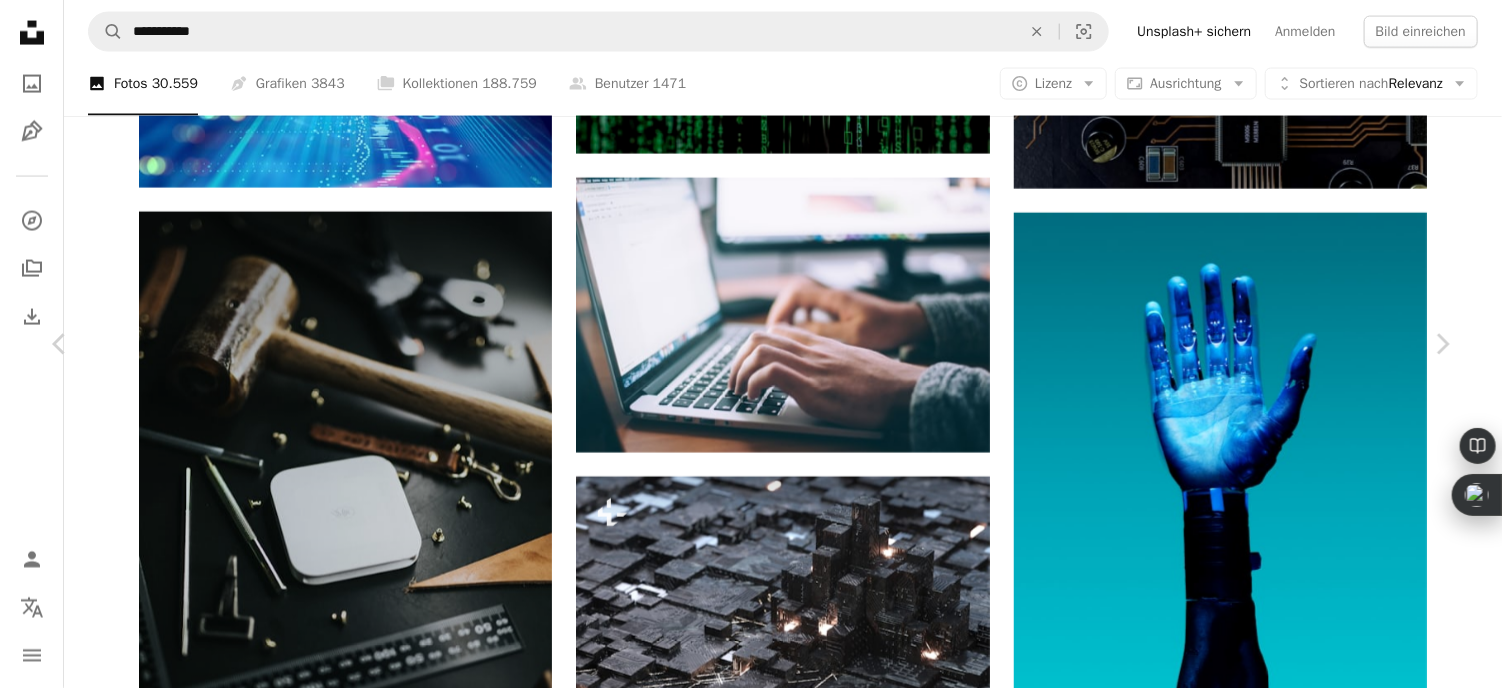 click on "An X shape Chevron left Chevron right ThisisEngineering thisisengineering A heart A plus sign Bild bearbeiten   Plus sign for Unsplash+ Kostenlos herunterladen Chevron down Zoom in Aufrufe 39.906.338 Downloads 237.425 Veröffentlicht in Fotos ,  Business & Arbeit ,  Technologie A forward-right arrow Teilen Info icon Info More Actions Calendar outlined Veröffentlicht am  7. Februar 2020 Camera SONY, ILCE-7RM3 Safety Kostenlos zu verwenden im Rahmen der  Unsplash Lizenz Geschäft Technologie Tech Codierung Werkstatt Ingenieurwesen Ingenieur Elektrotechnik Ingenieurin Weibliche Software-Ingenieurin Tontechnik Gebäude Mensch Volk Computer Laptop Gesicht grau Kleidung Fabrik Creative Commons-Bilder Ähnliche Premium-Bilder auf iStock durchsuchen  |  20 % Rabatt mit Aktionscode UNSPLASH20 Mehr auf iStock anzeigen  ↗ Ähnliche Bilder A heart A plus sign TECNIC Bioprocess Solutions Arrow pointing down A heart A plus sign [NAME] Arrow pointing down Plus sign for Unsplash+ A heart A plus sign Getty Images" at bounding box center [751, 5406] 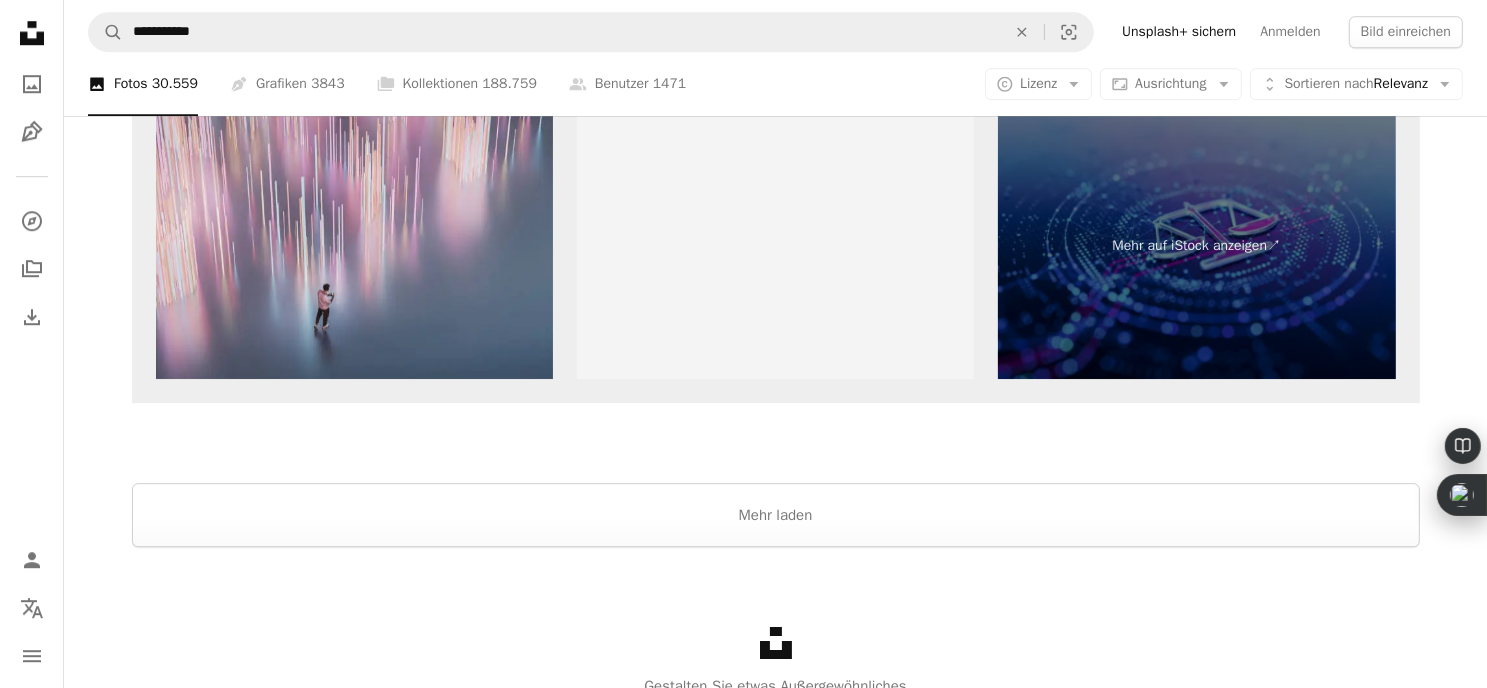 scroll, scrollTop: 5920, scrollLeft: 0, axis: vertical 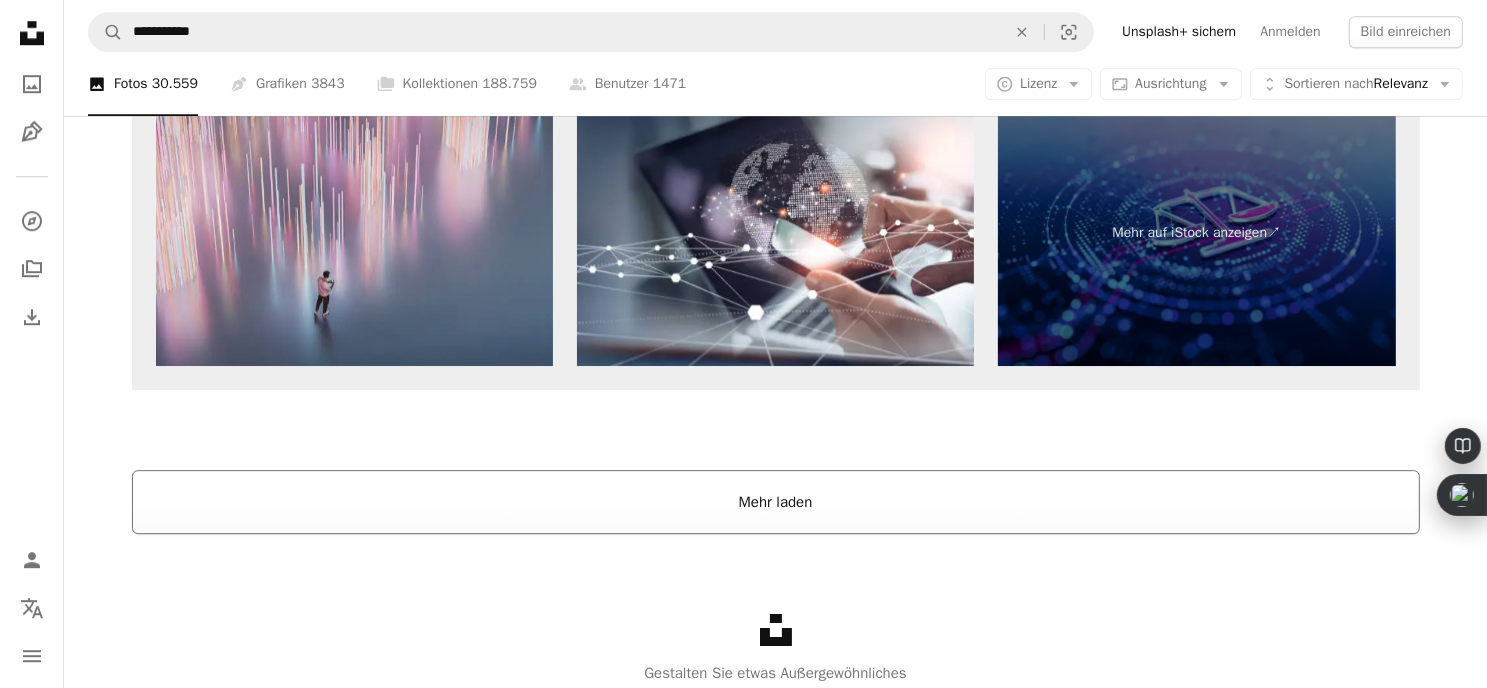 click on "Mehr laden" at bounding box center (776, 502) 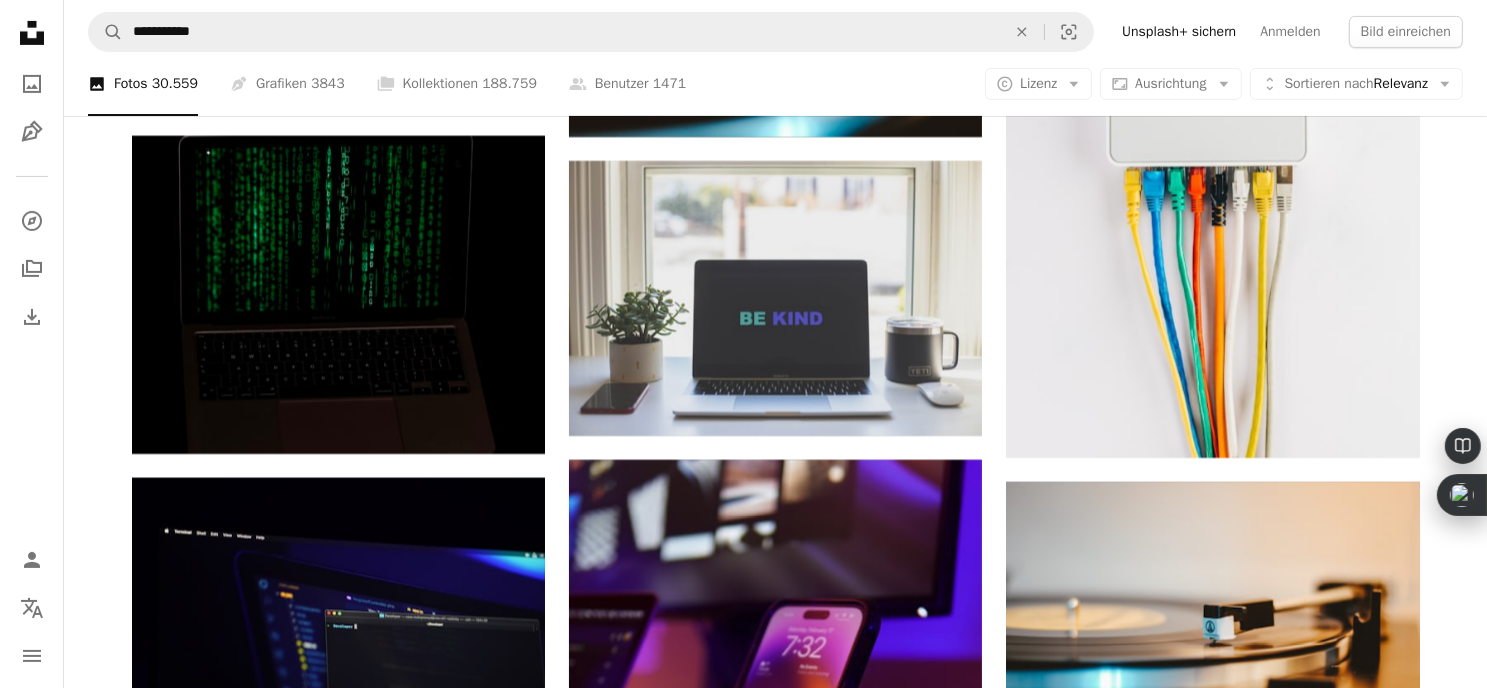 scroll, scrollTop: 22996, scrollLeft: 0, axis: vertical 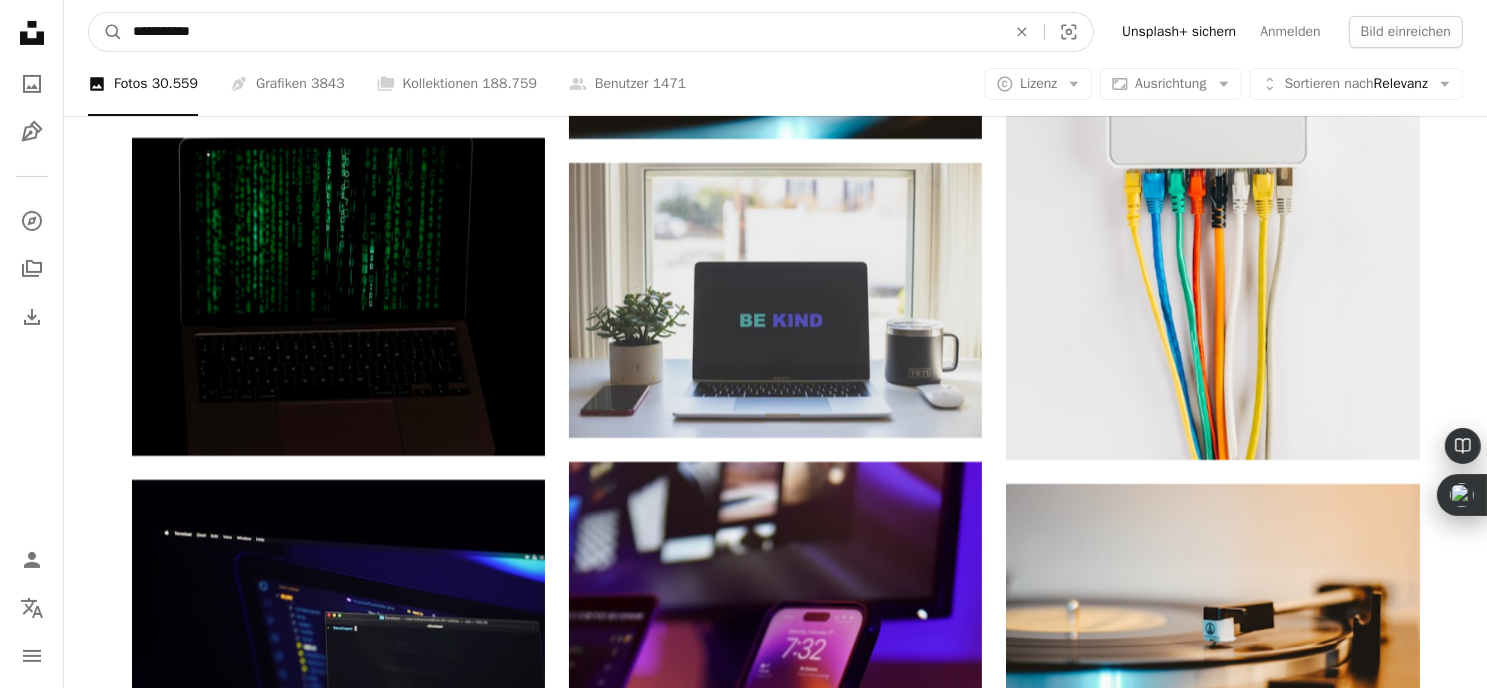 click on "**********" at bounding box center [561, 32] 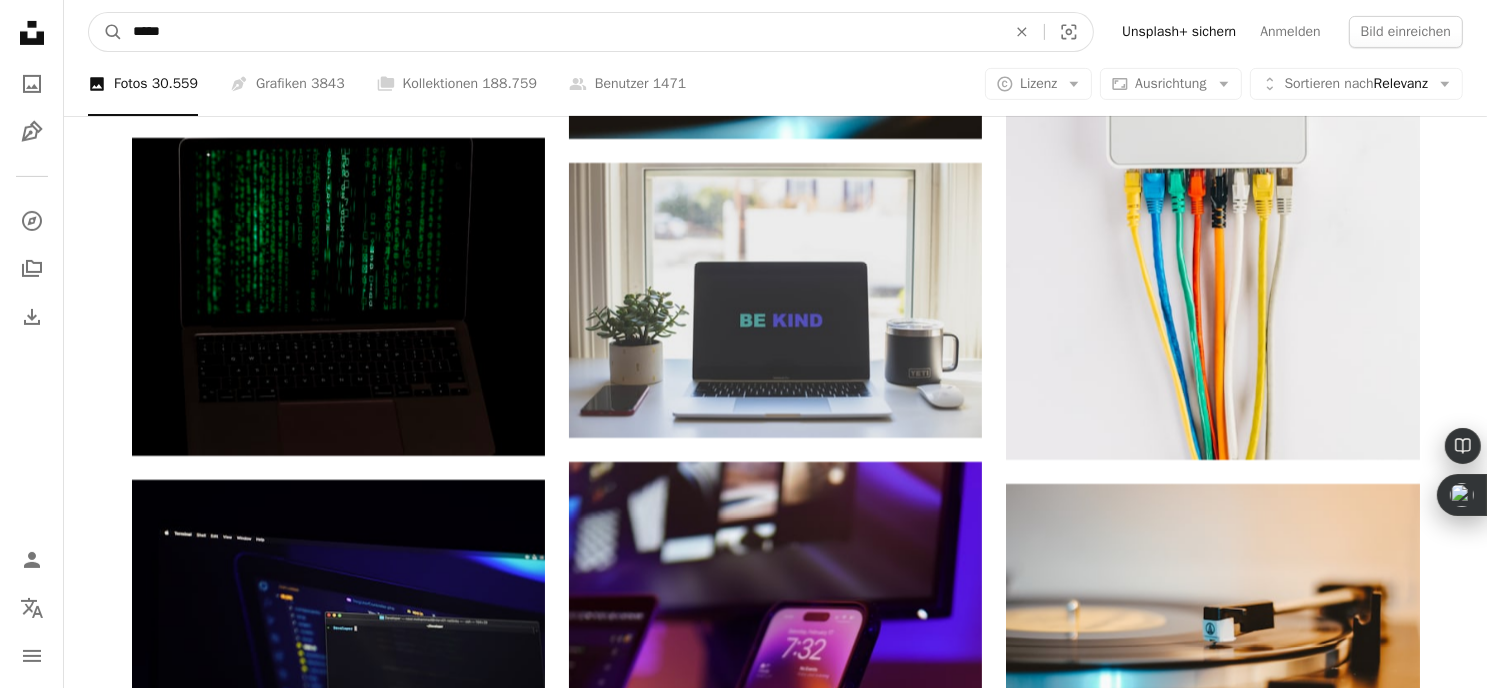 type on "*****" 